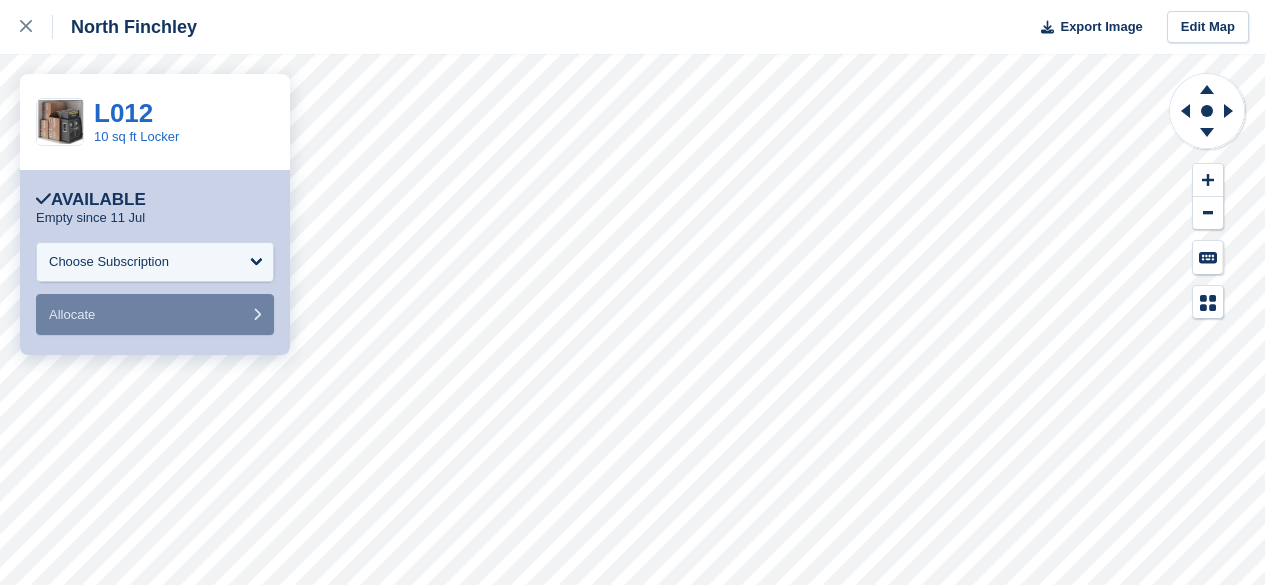 scroll, scrollTop: 0, scrollLeft: 0, axis: both 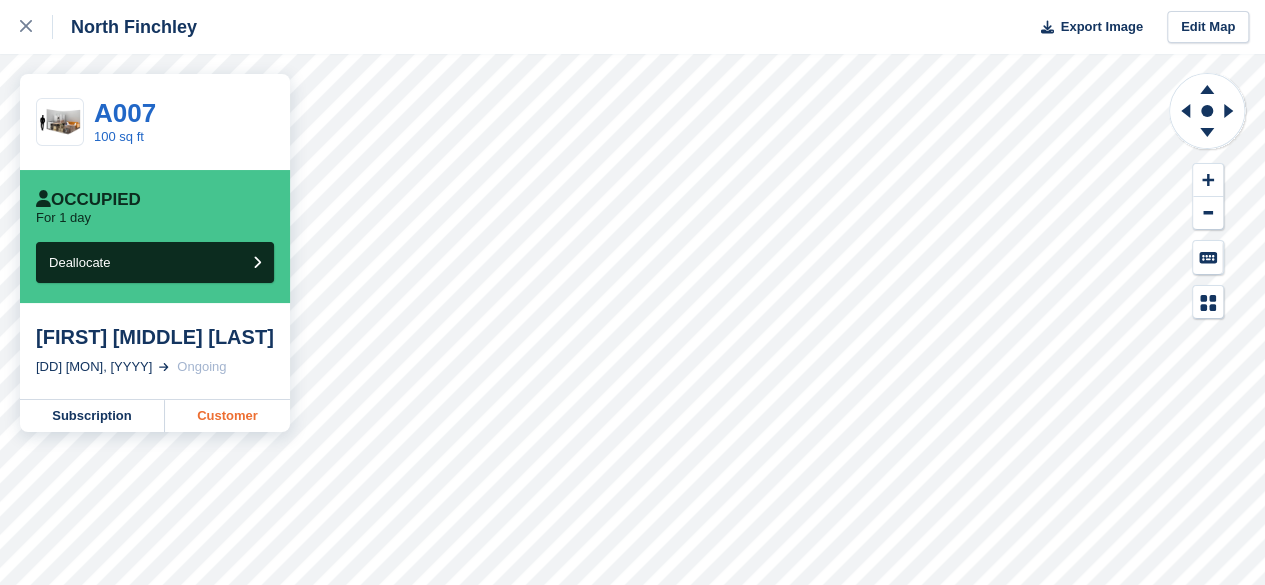 click on "Customer" at bounding box center (227, 416) 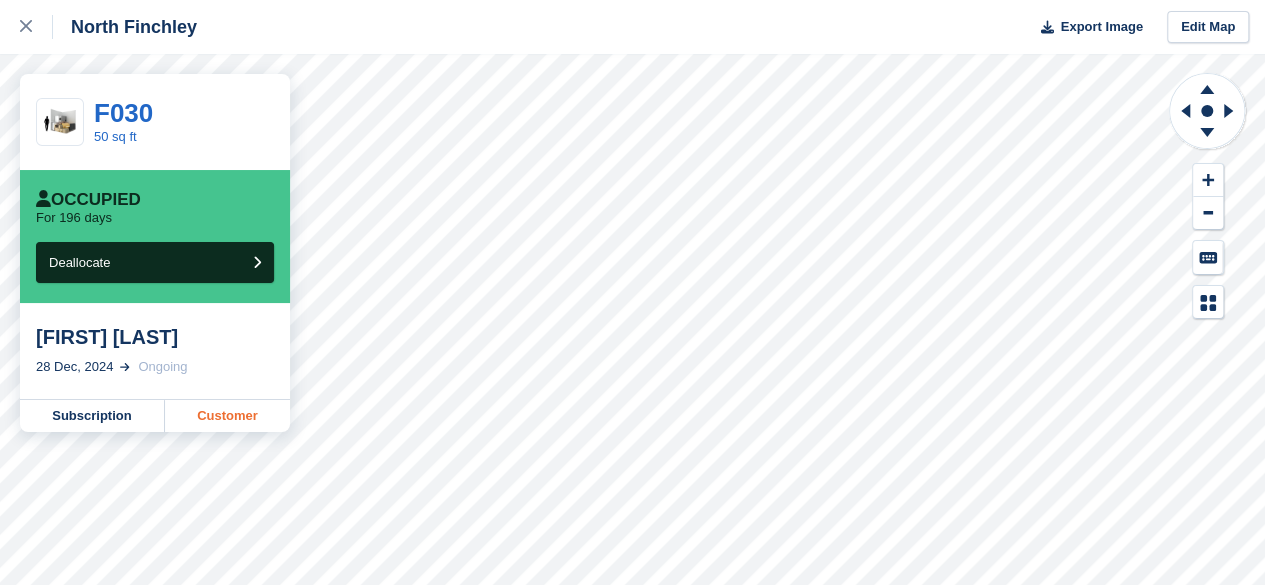 click on "Customer" at bounding box center (227, 416) 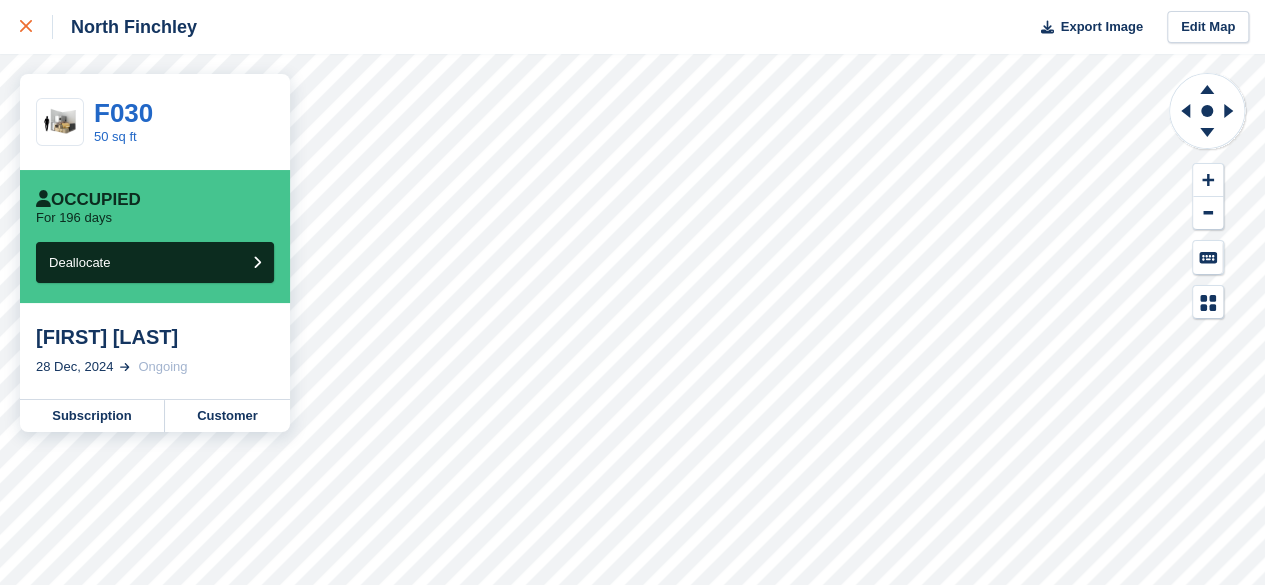 click at bounding box center [26, 27] 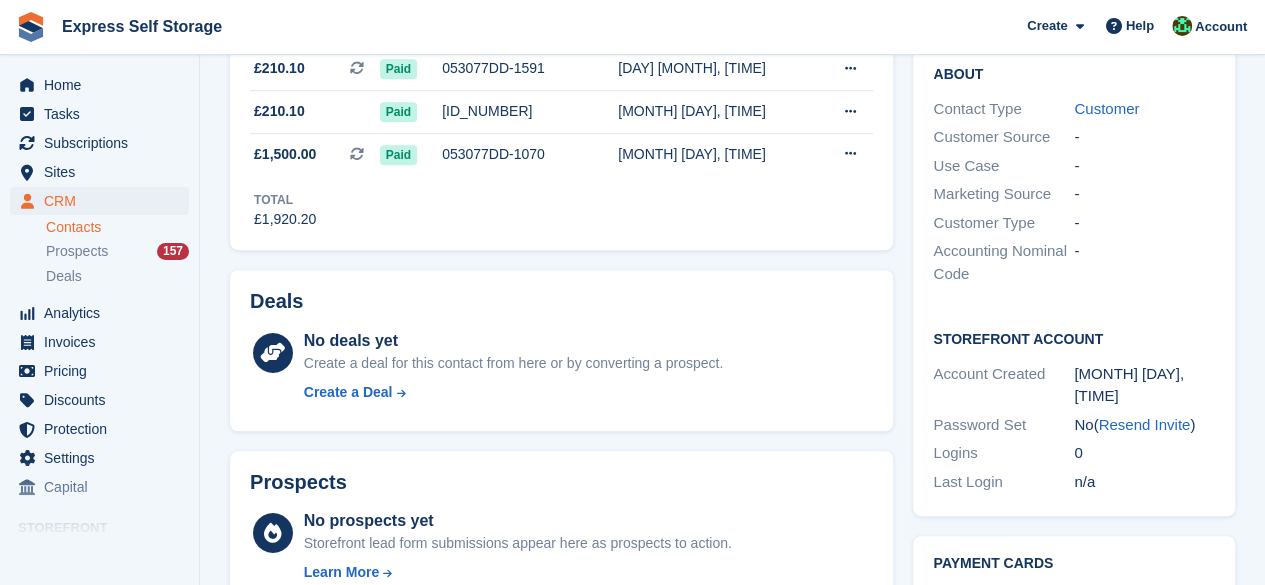 scroll, scrollTop: 800, scrollLeft: 0, axis: vertical 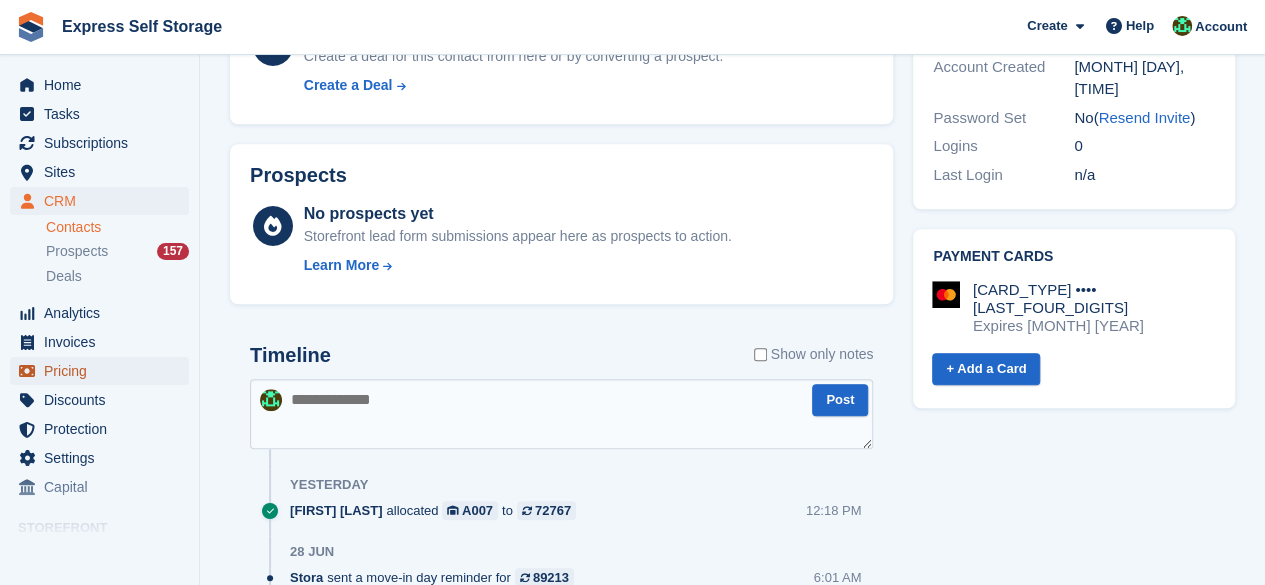 click on "Pricing" at bounding box center [104, 371] 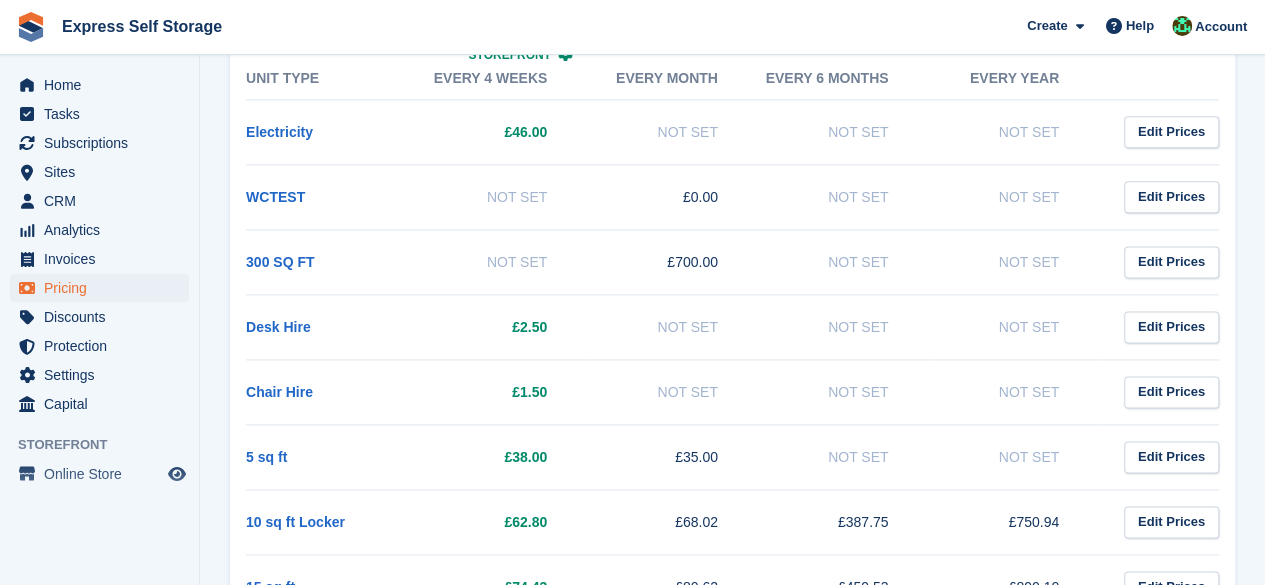 scroll, scrollTop: 1200, scrollLeft: 0, axis: vertical 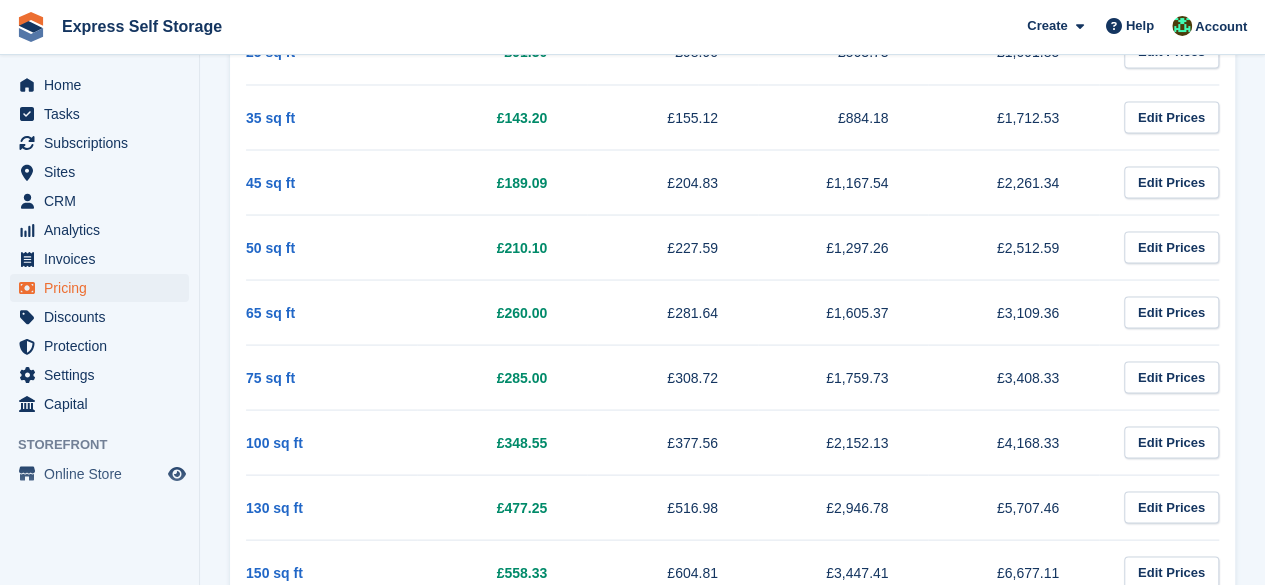click on "100 sq ft" at bounding box center (331, 441) 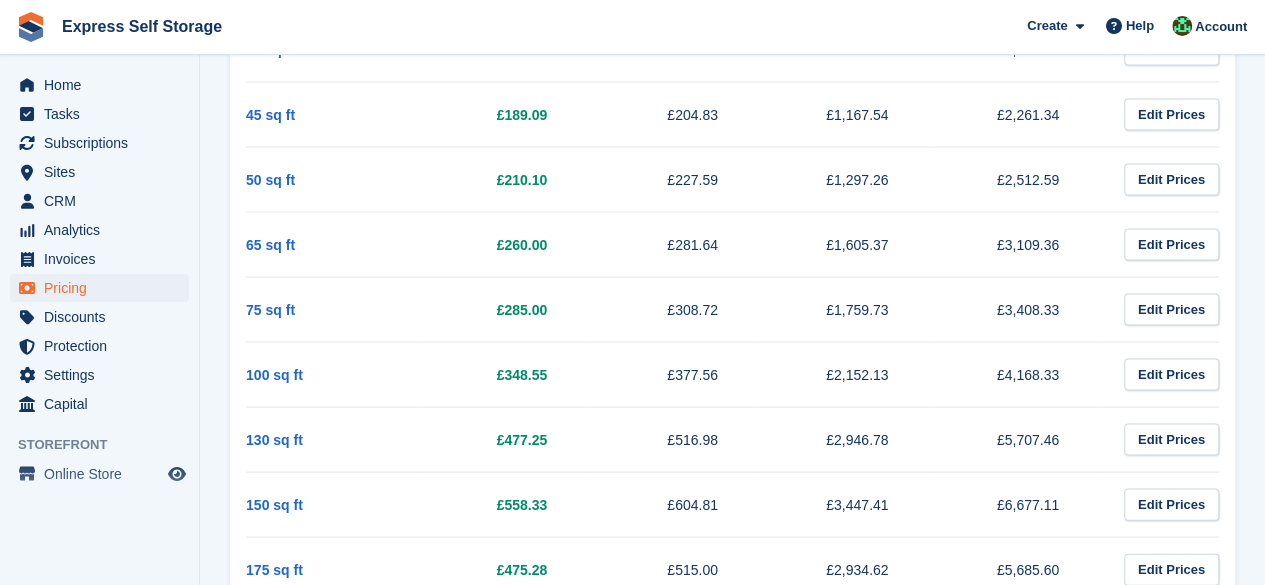 scroll, scrollTop: 1900, scrollLeft: 0, axis: vertical 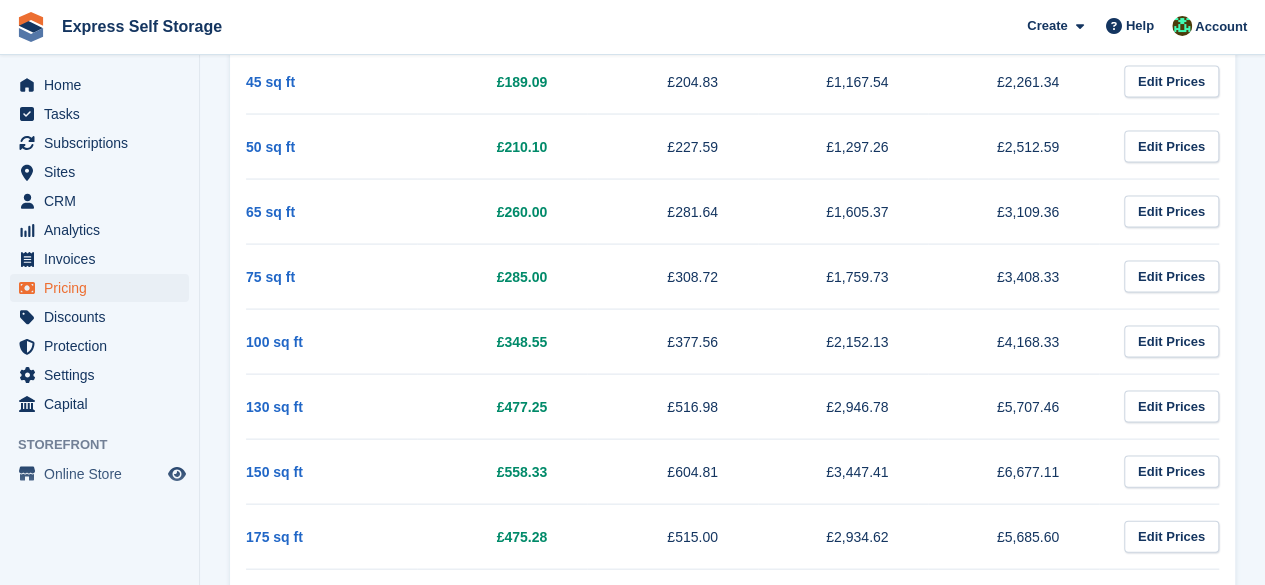 click on "£2,152.13" at bounding box center (843, 341) 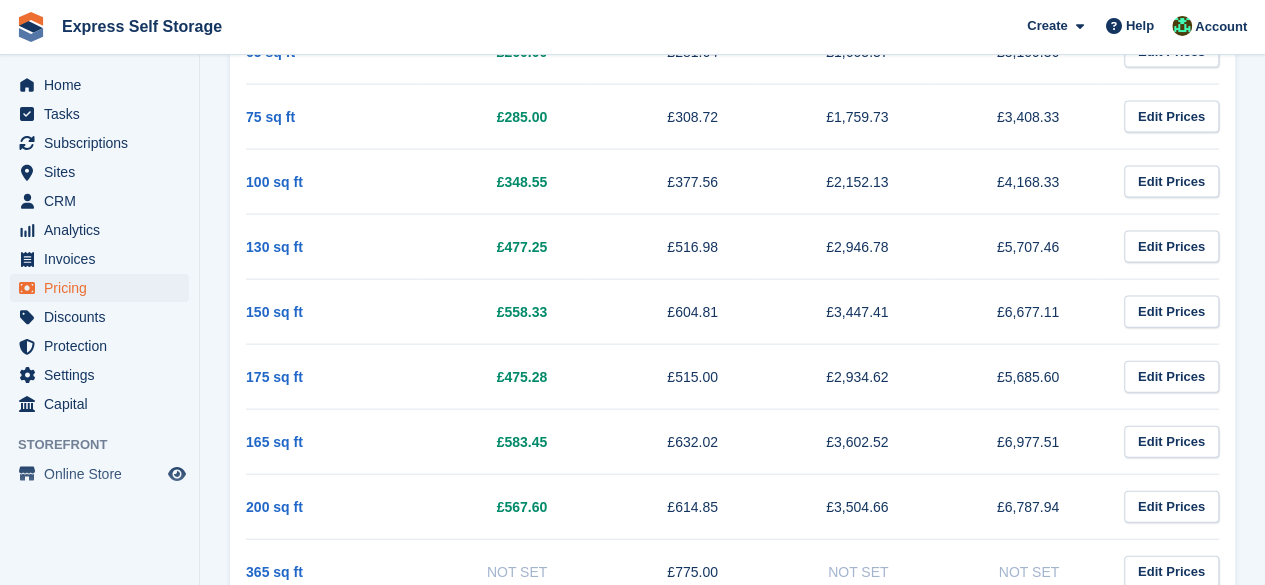 scroll, scrollTop: 1893, scrollLeft: 0, axis: vertical 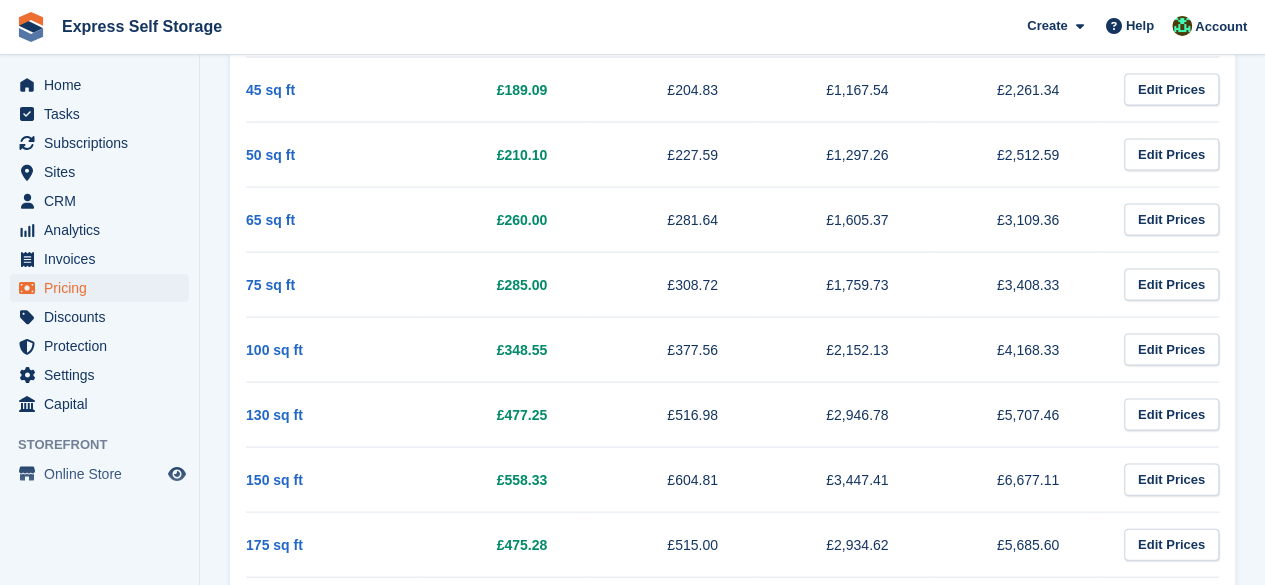 click on "£2,946.78" at bounding box center (843, 413) 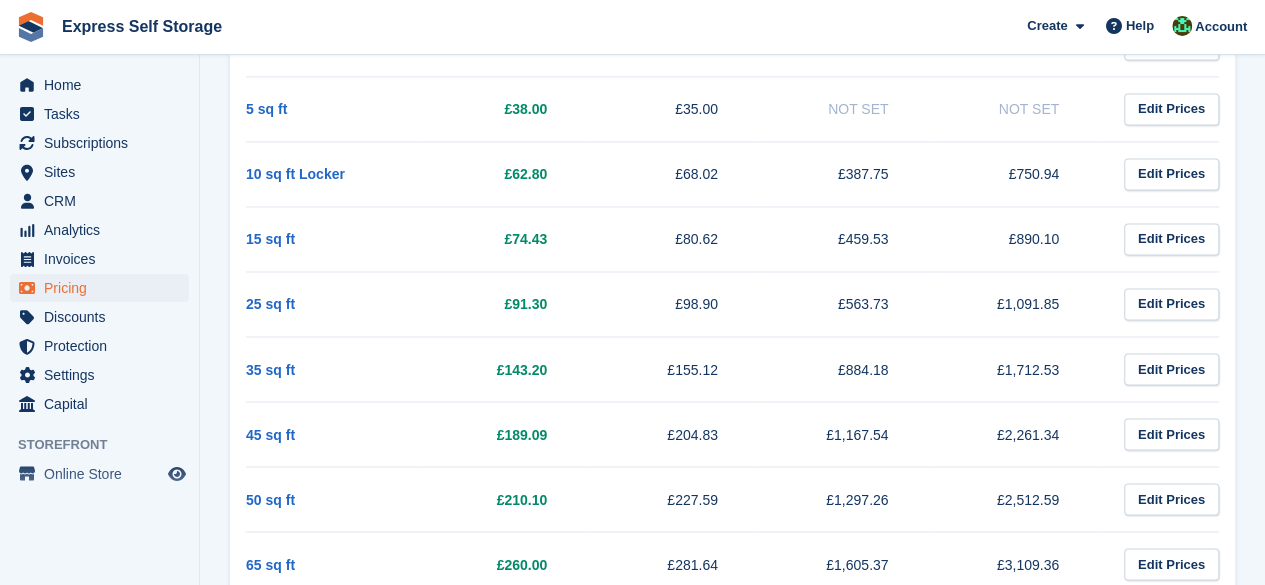 scroll, scrollTop: 1500, scrollLeft: 0, axis: vertical 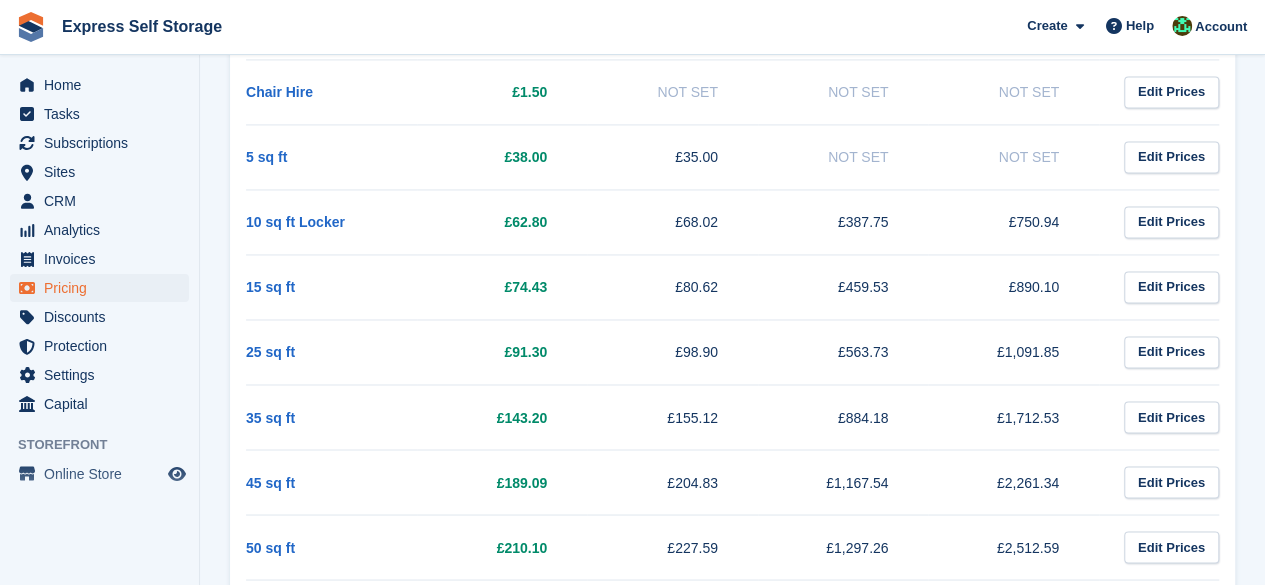 click on "50 sq ft" at bounding box center (331, 546) 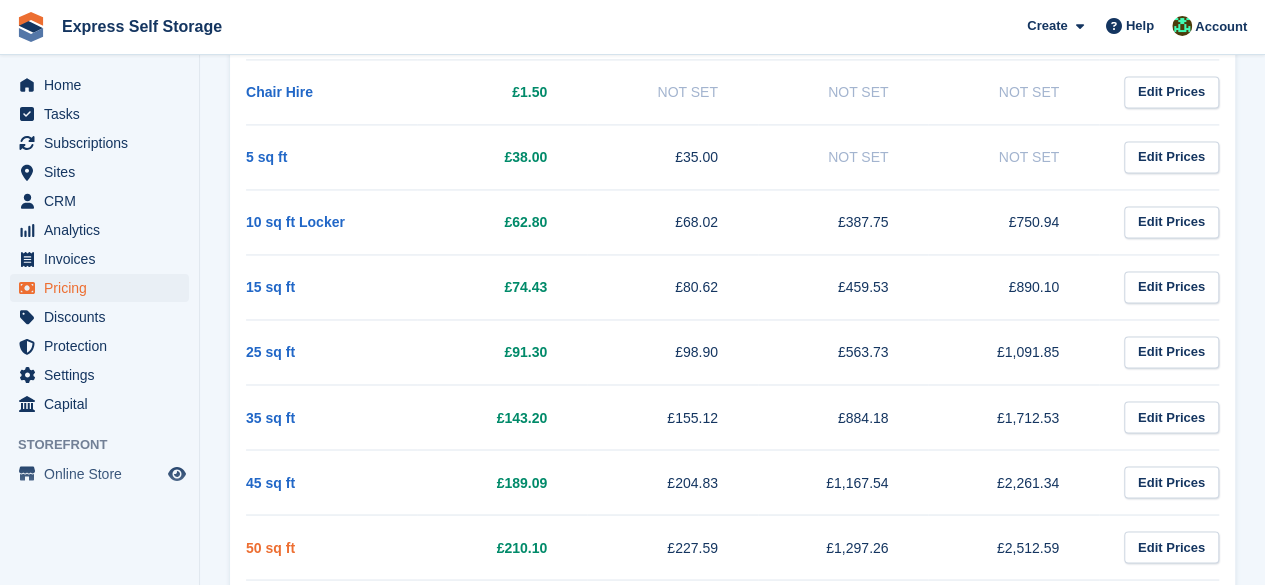 click on "50 sq ft" at bounding box center (270, 547) 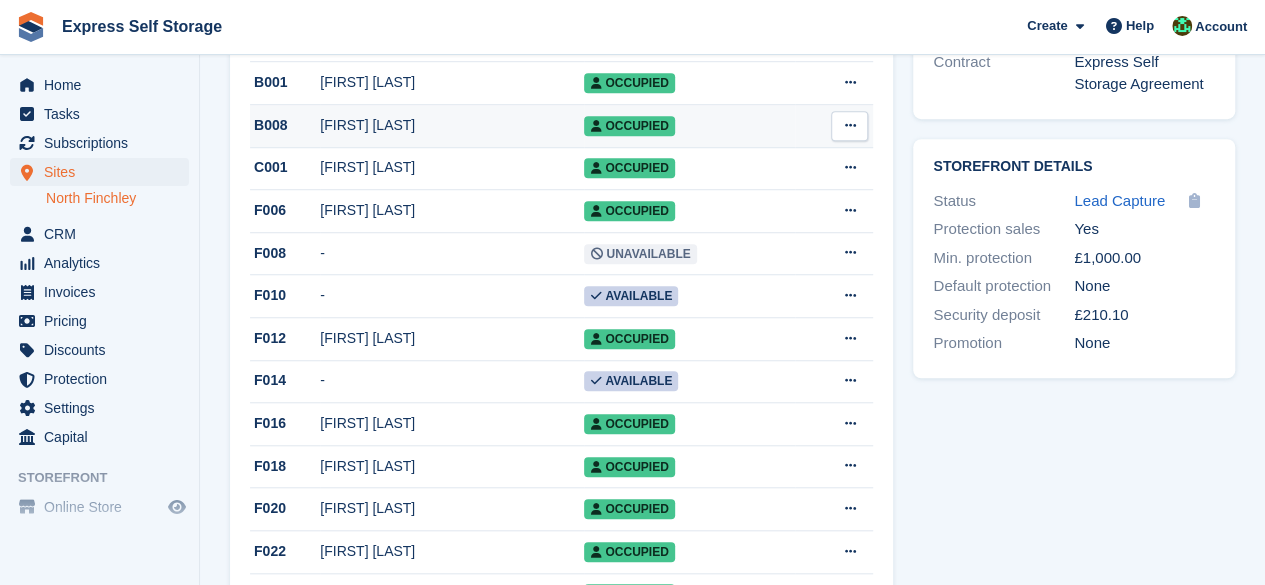 scroll, scrollTop: 700, scrollLeft: 0, axis: vertical 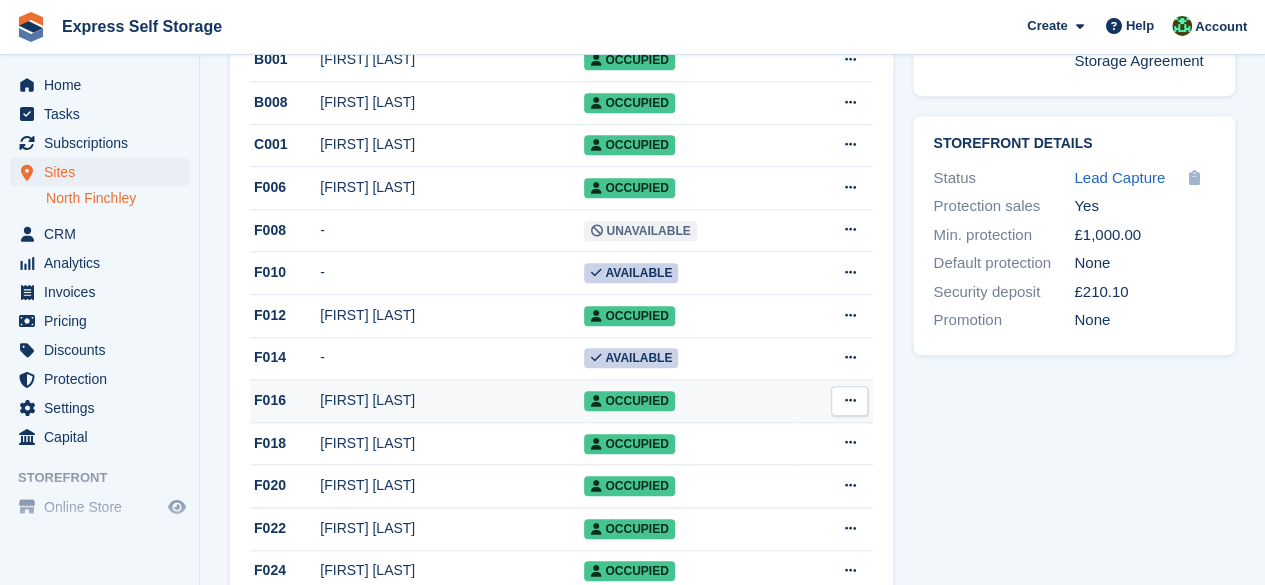 click on "Robert Cirdei" at bounding box center (452, 400) 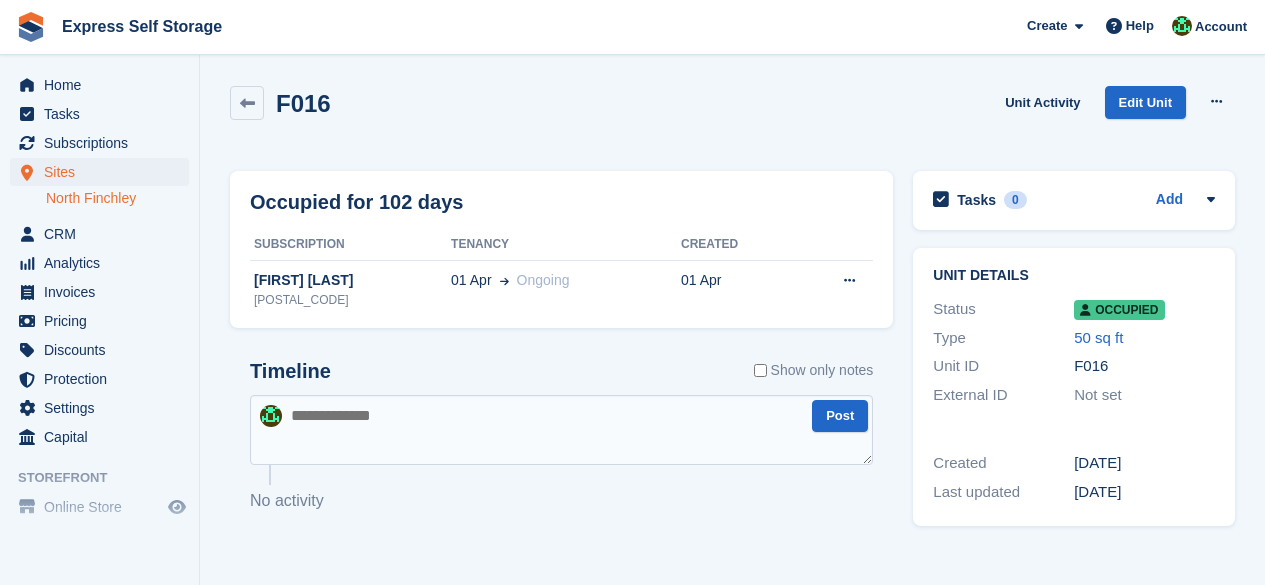 scroll, scrollTop: 0, scrollLeft: 0, axis: both 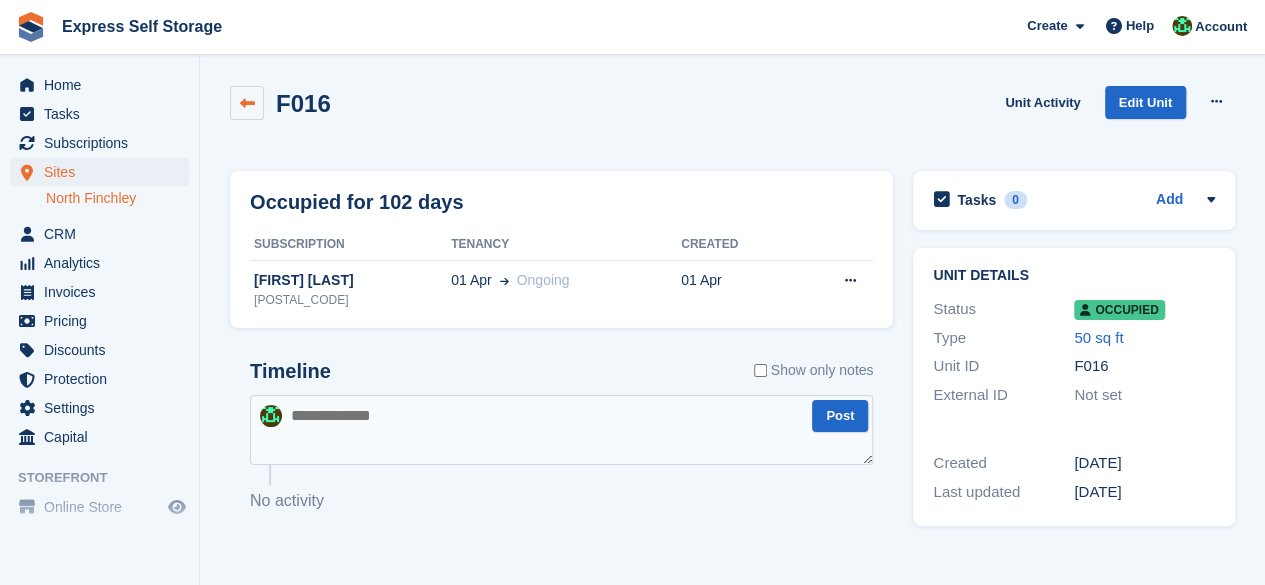 click at bounding box center (247, 103) 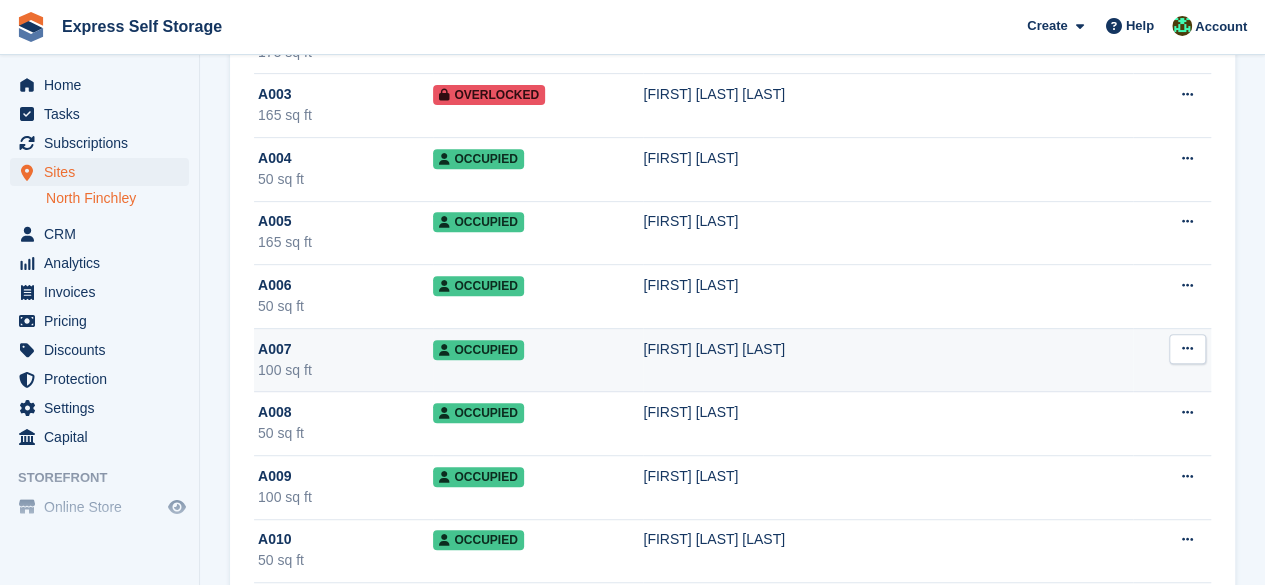 scroll, scrollTop: 400, scrollLeft: 0, axis: vertical 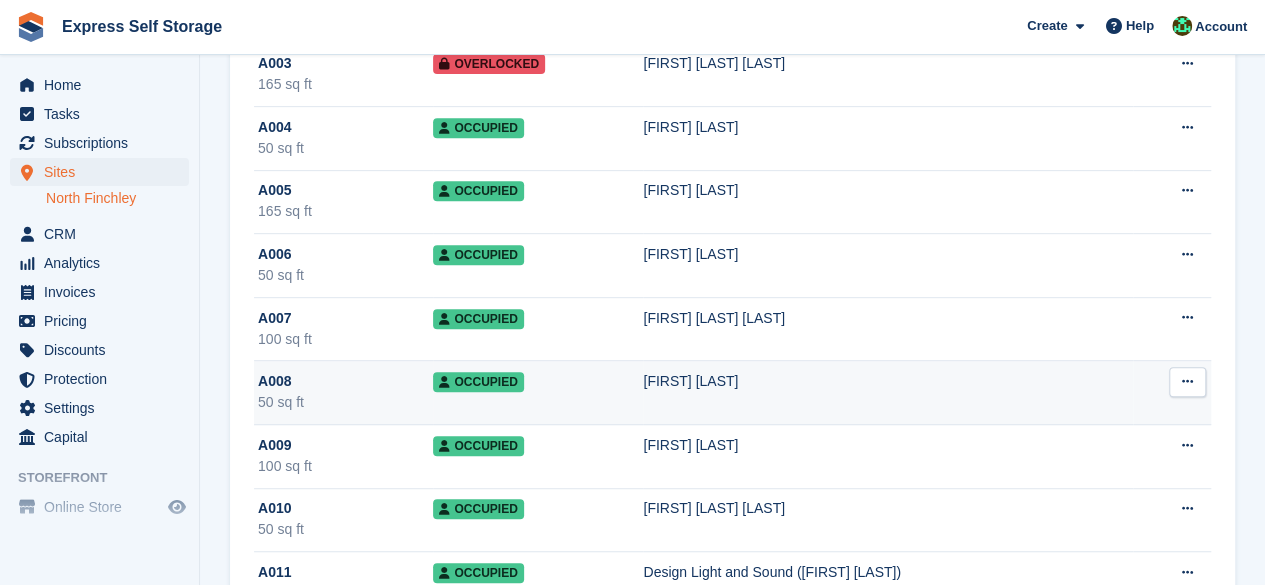 click on "50 sq ft" at bounding box center [345, 402] 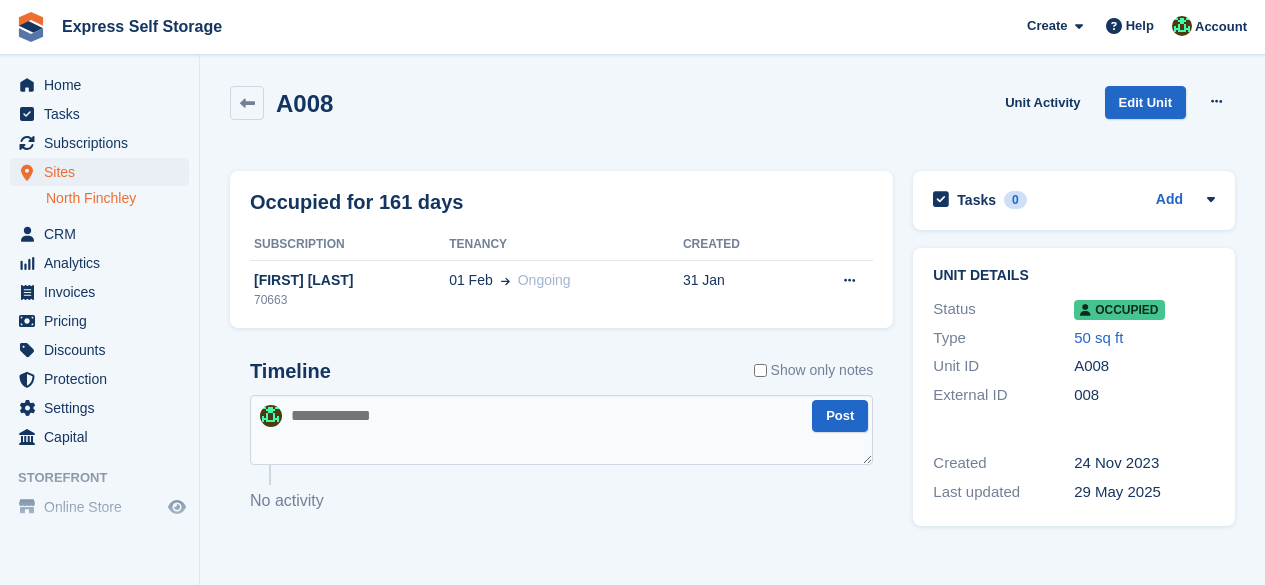 scroll, scrollTop: 0, scrollLeft: 0, axis: both 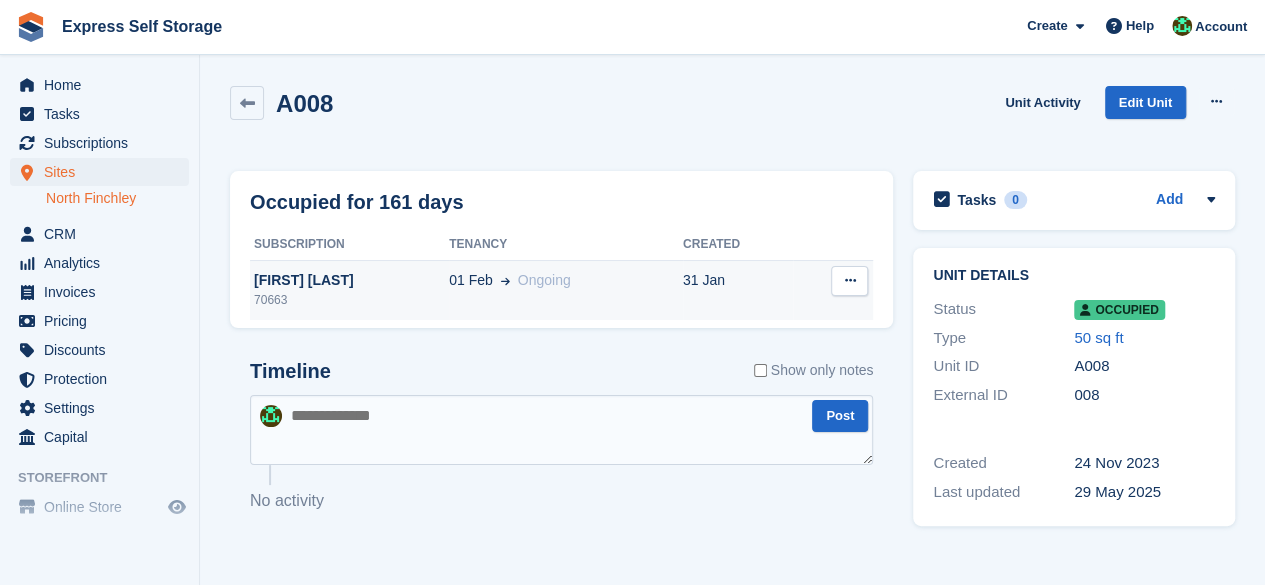 click on "[FIRST] [LAST]" at bounding box center (349, 280) 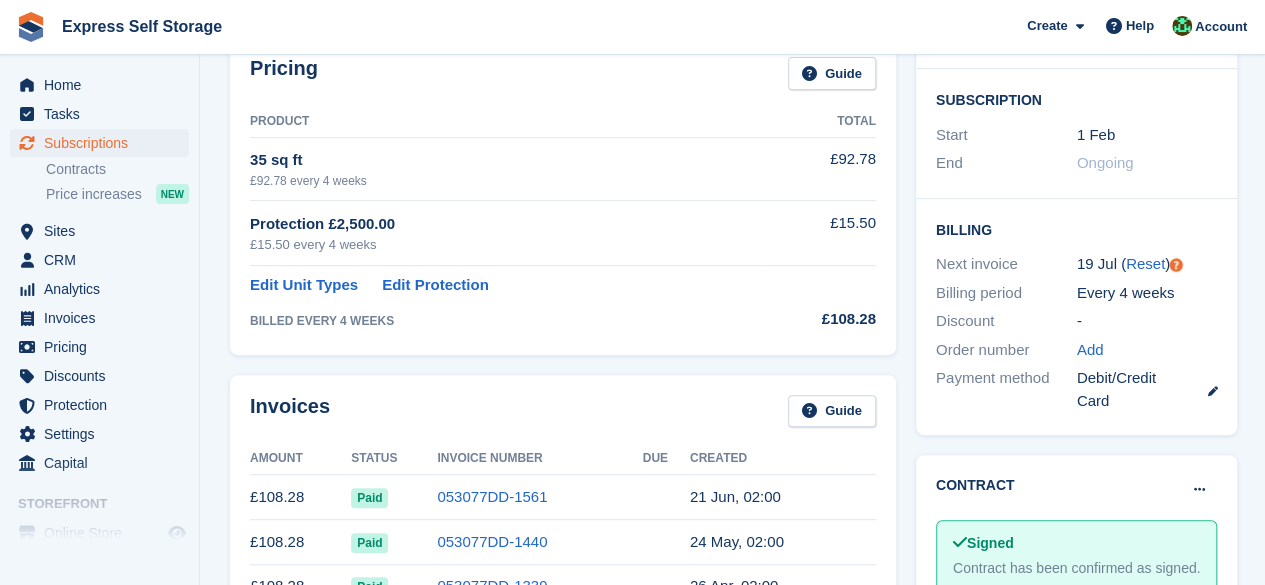 scroll, scrollTop: 300, scrollLeft: 0, axis: vertical 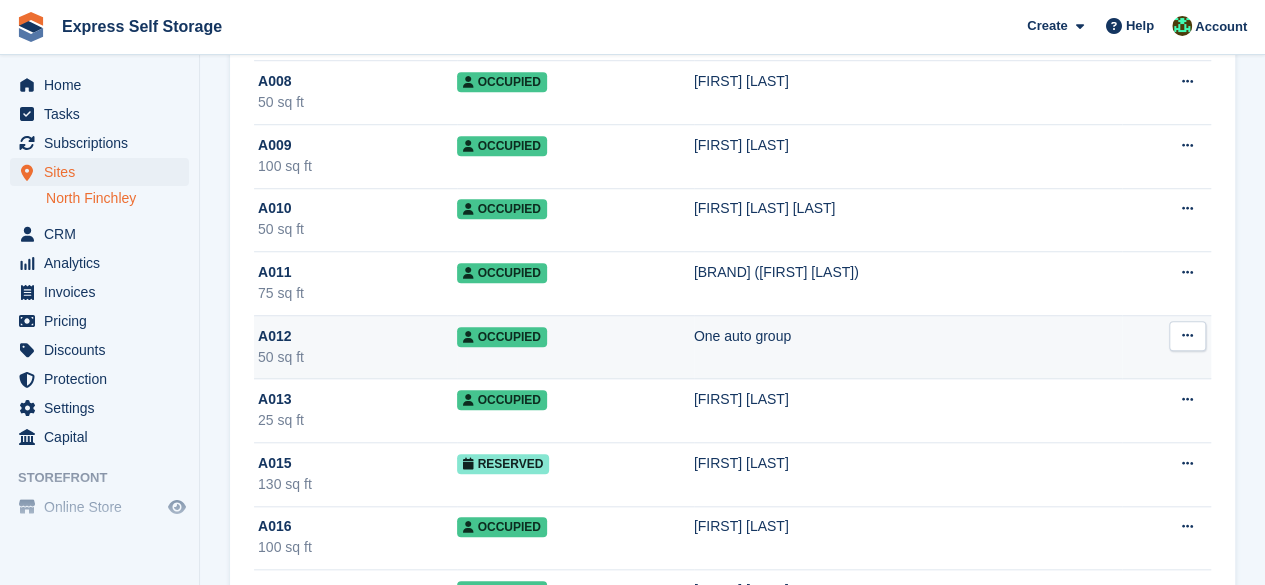 click on "50 sq ft" at bounding box center [357, 357] 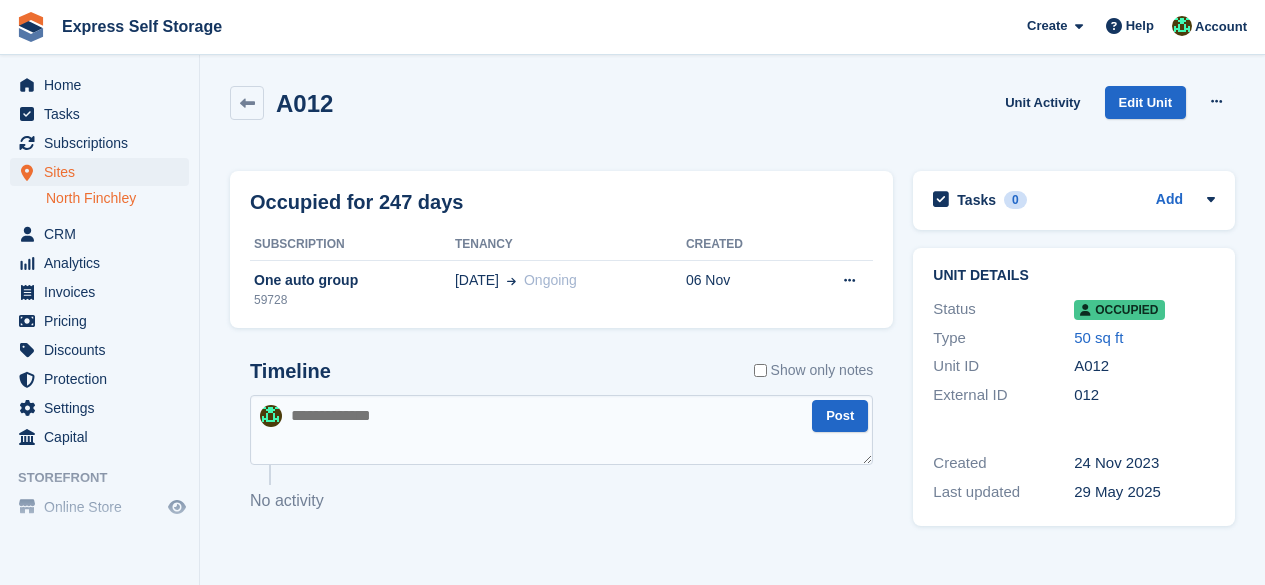 scroll, scrollTop: 0, scrollLeft: 0, axis: both 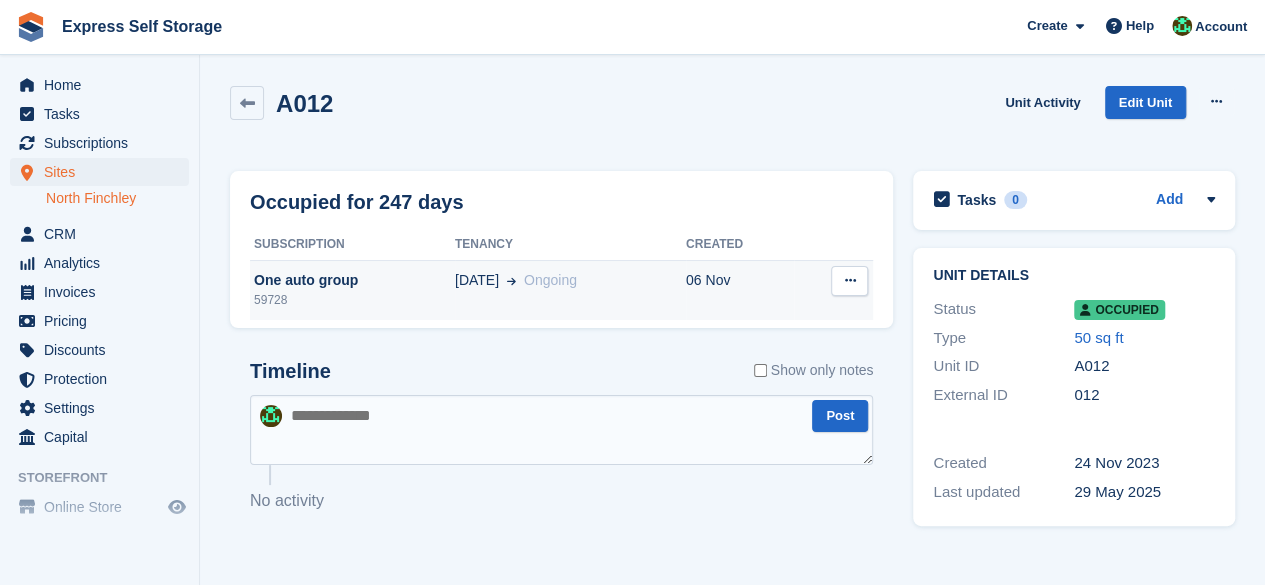 click on "07 Nov" at bounding box center [477, 280] 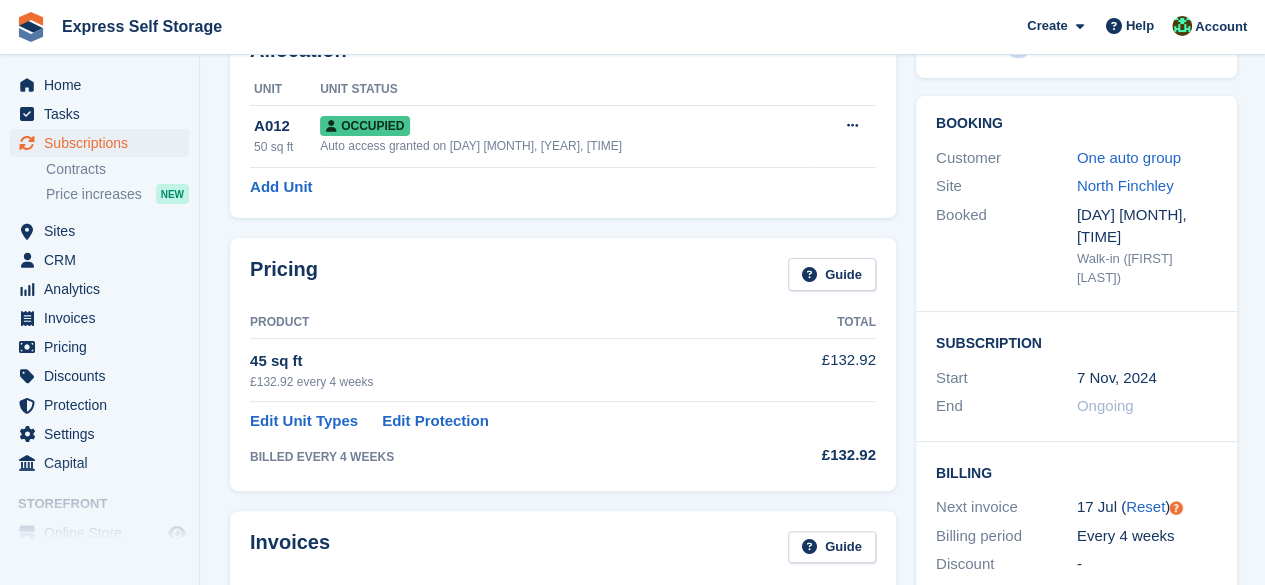 scroll, scrollTop: 0, scrollLeft: 0, axis: both 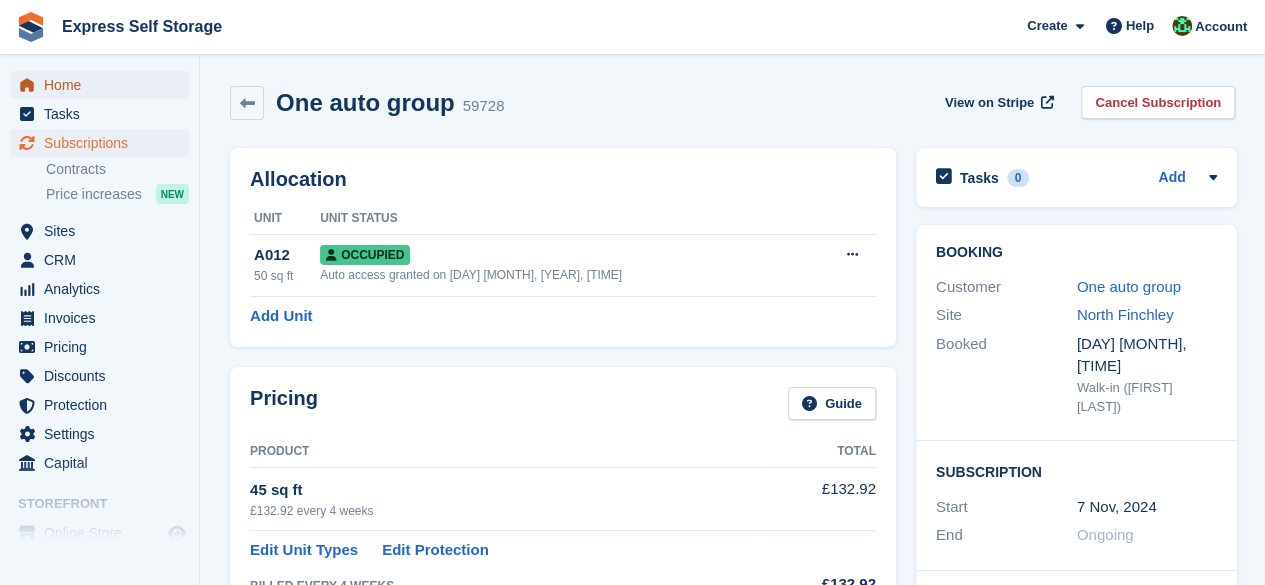 click on "Home" at bounding box center [104, 85] 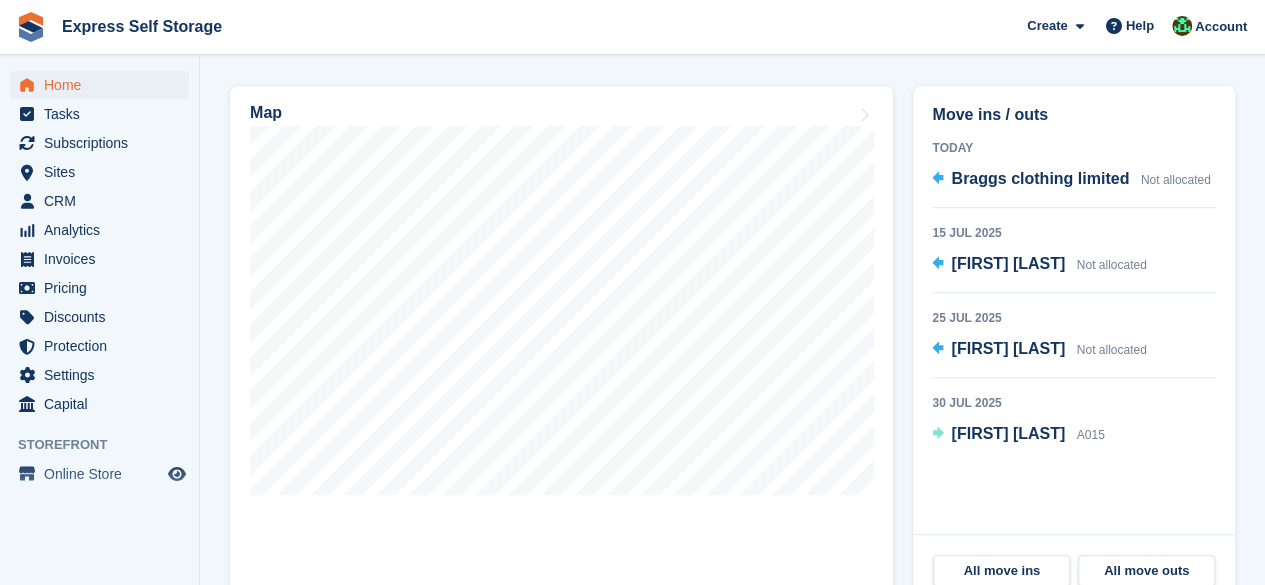 scroll, scrollTop: 600, scrollLeft: 0, axis: vertical 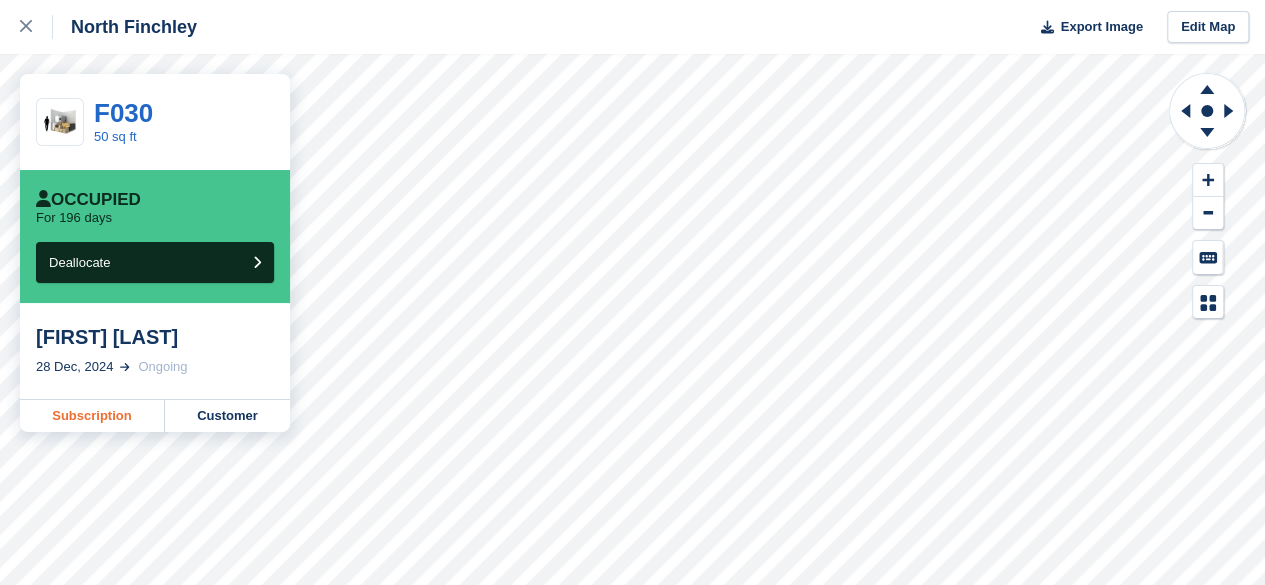click on "Subscription" at bounding box center [92, 416] 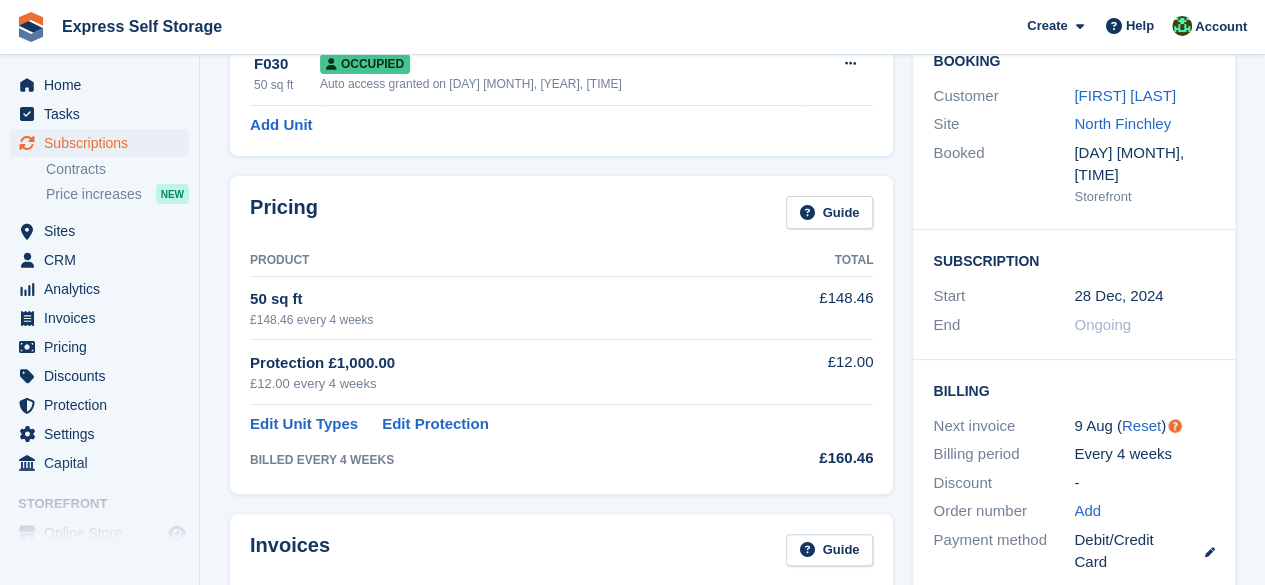 scroll, scrollTop: 300, scrollLeft: 0, axis: vertical 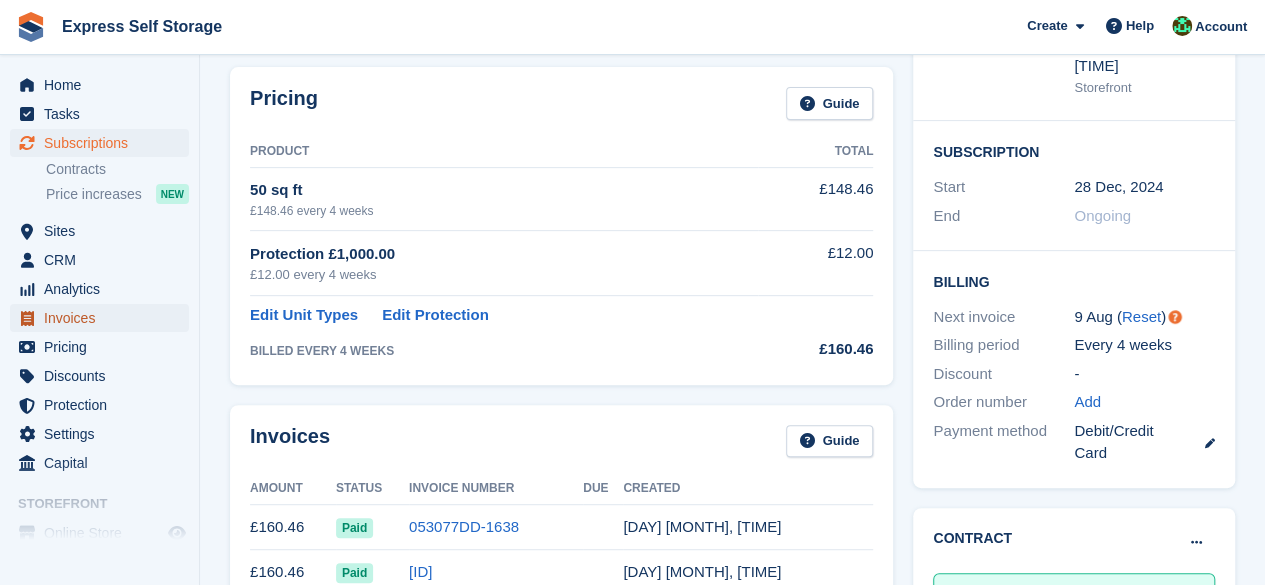 click on "Invoices" at bounding box center [104, 318] 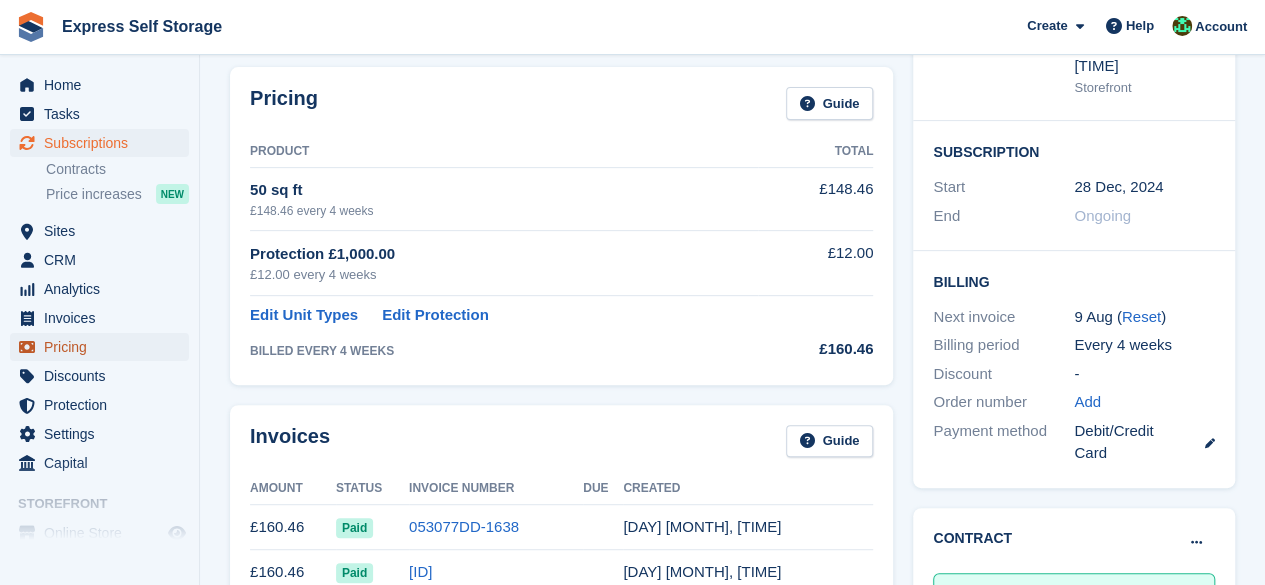 click on "Pricing" at bounding box center (104, 347) 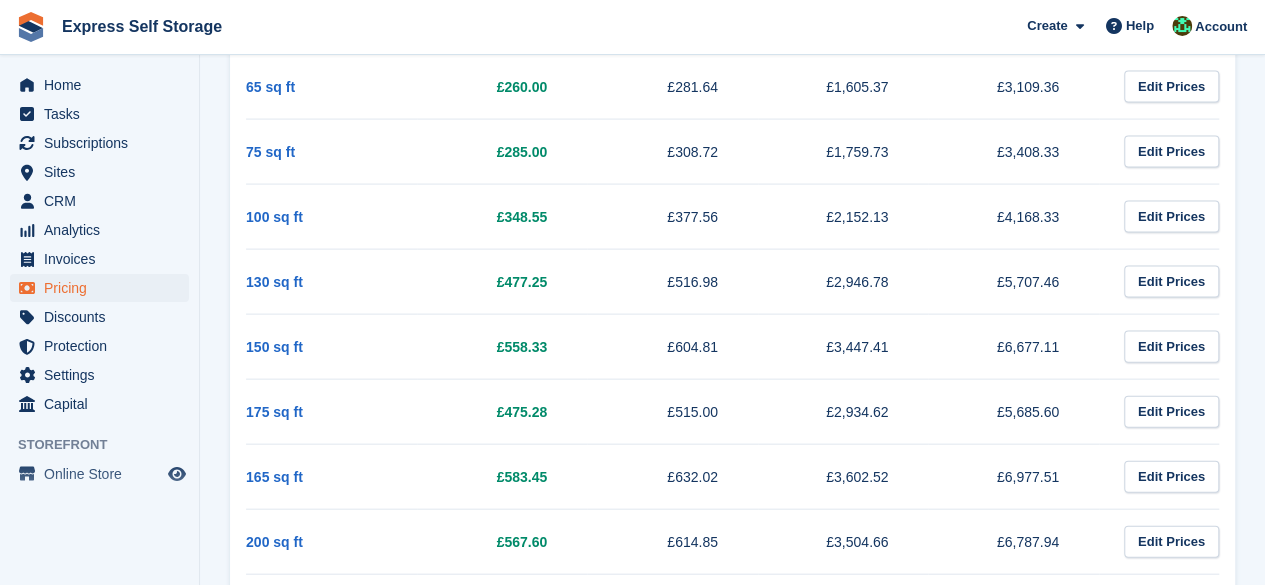 scroll, scrollTop: 1993, scrollLeft: 0, axis: vertical 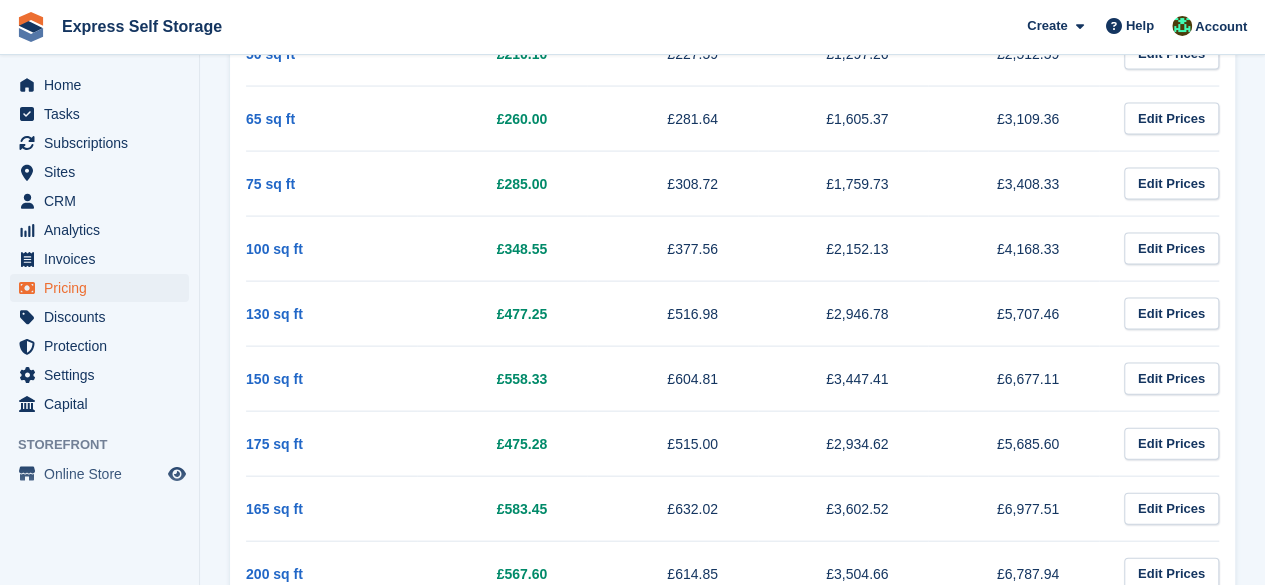 click on "Express Self Storage
Create
Subscription
Invoice
Contact
Deal
Discount
Page
Help
Chat Support
Submit a support request
Help Center
Get answers to Stora questions
What's New" at bounding box center [632, 27] 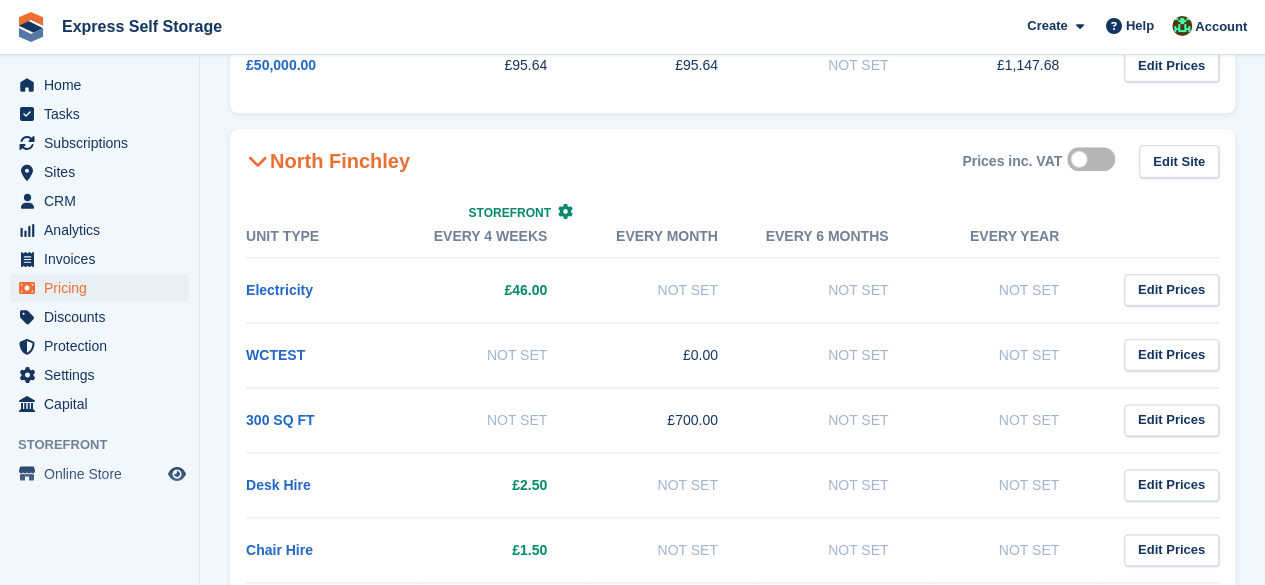 scroll, scrollTop: 1093, scrollLeft: 0, axis: vertical 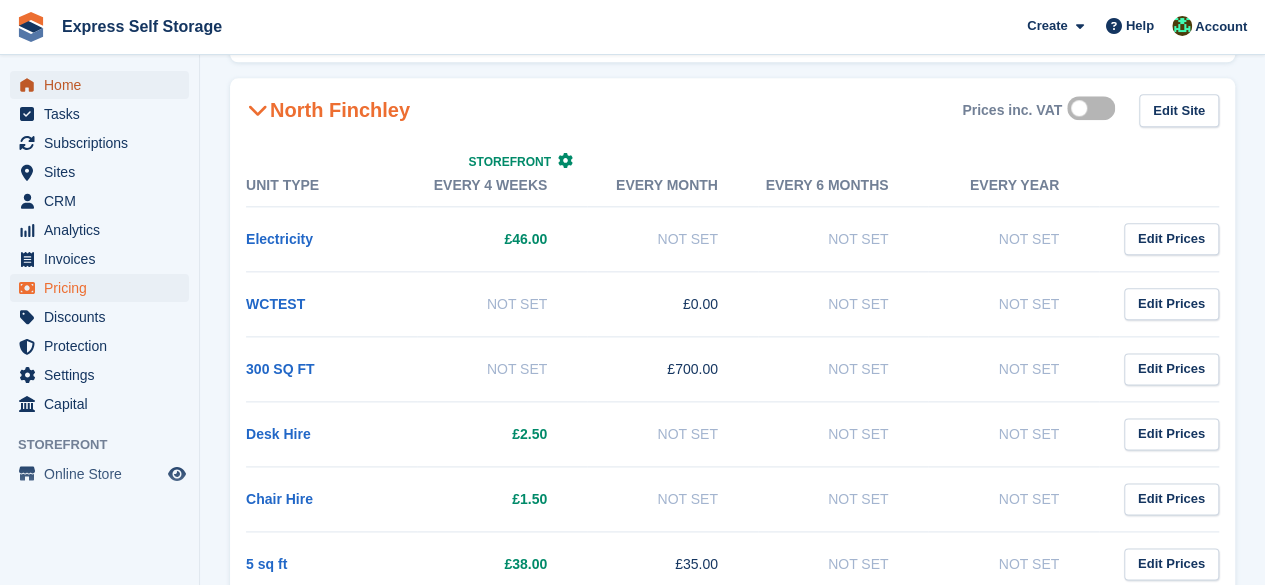 click on "Home" at bounding box center (104, 85) 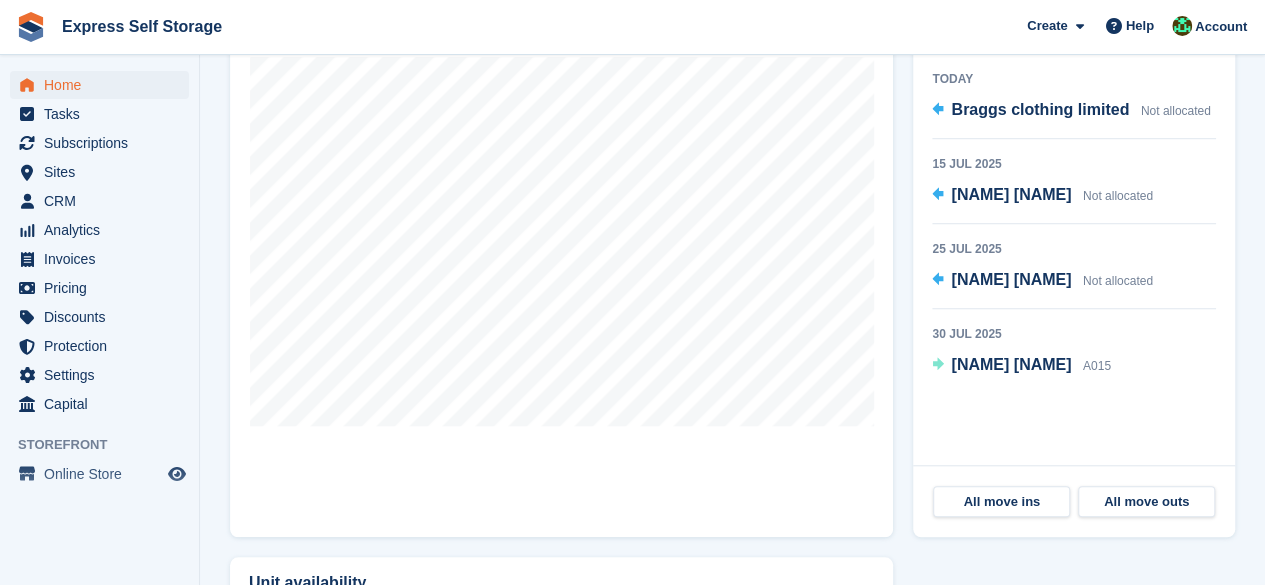 scroll, scrollTop: 700, scrollLeft: 0, axis: vertical 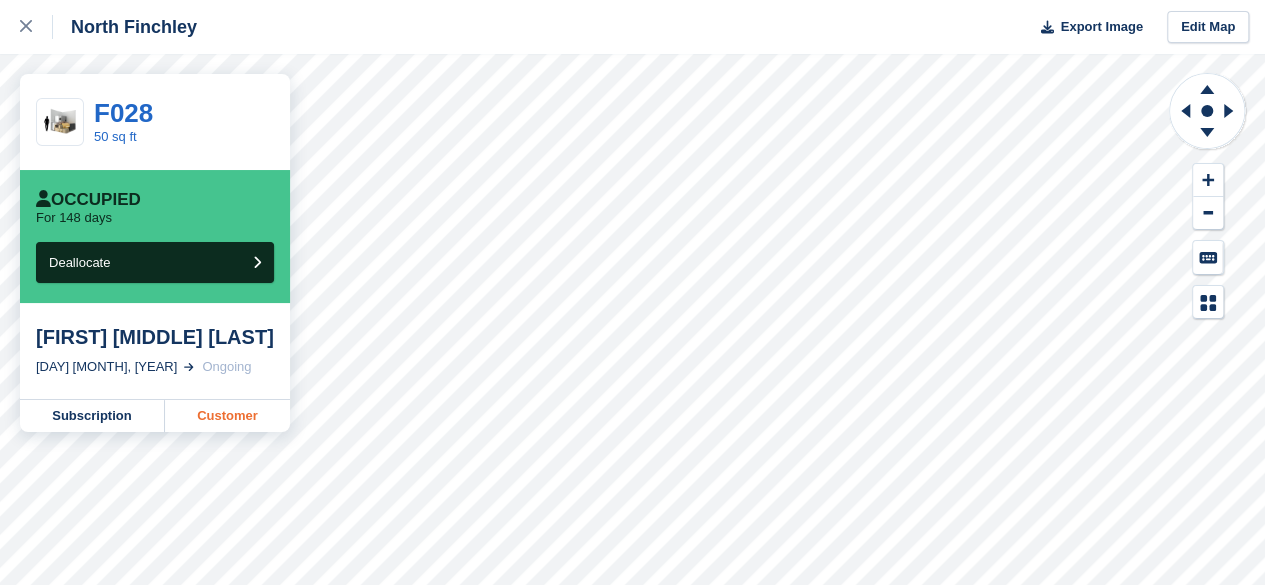 click on "Customer" at bounding box center (227, 416) 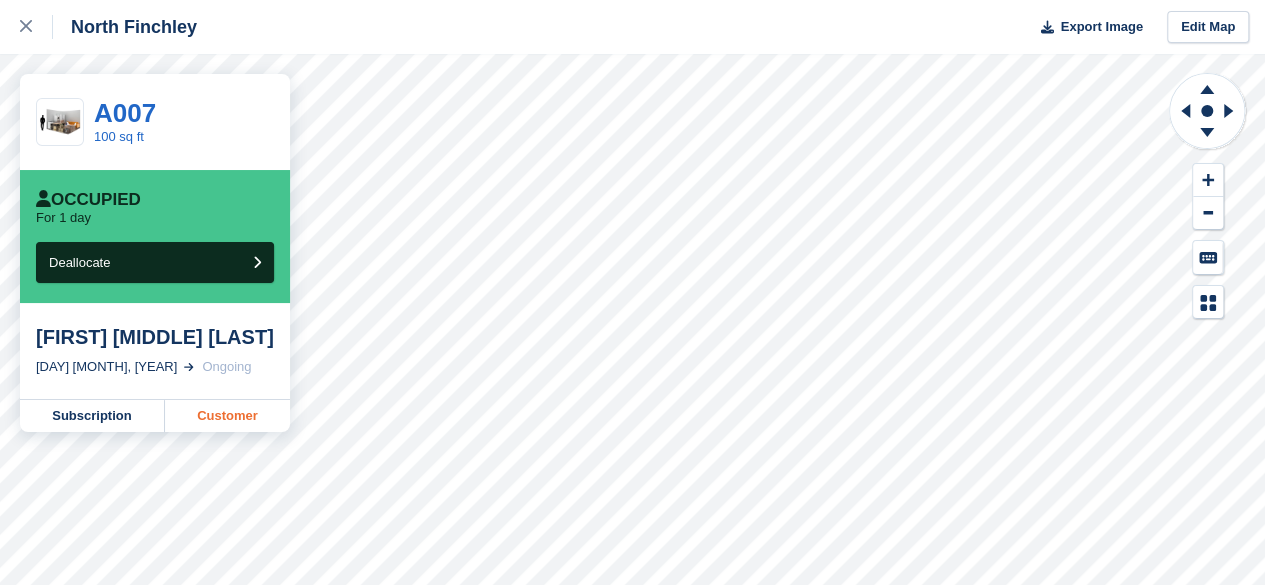 click on "Customer" at bounding box center [227, 416] 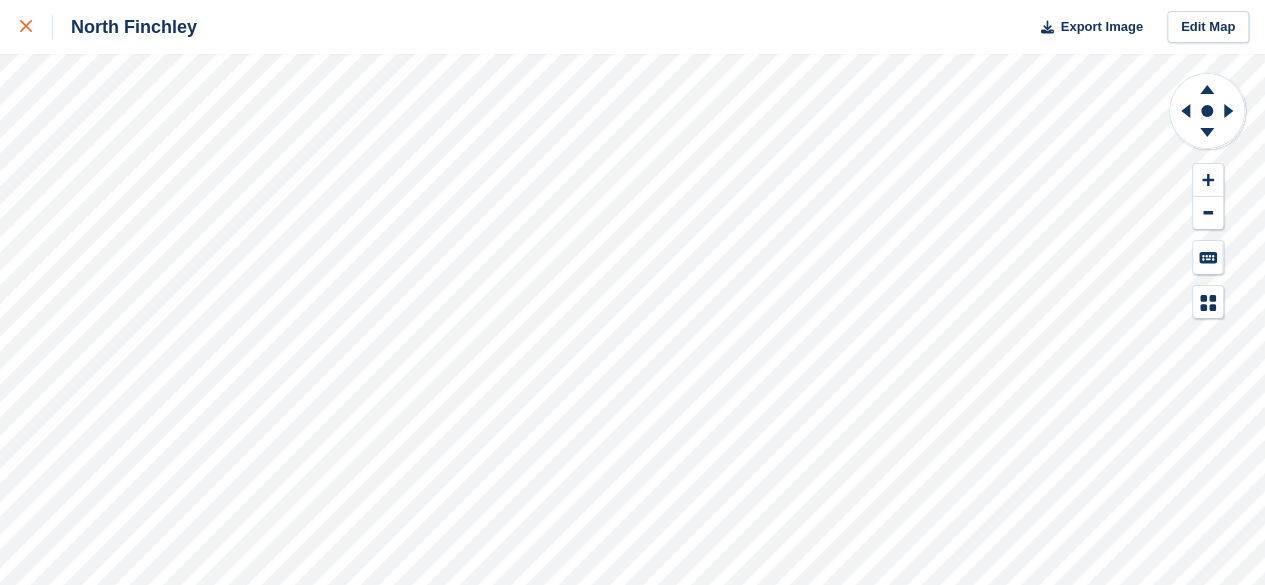click at bounding box center [36, 27] 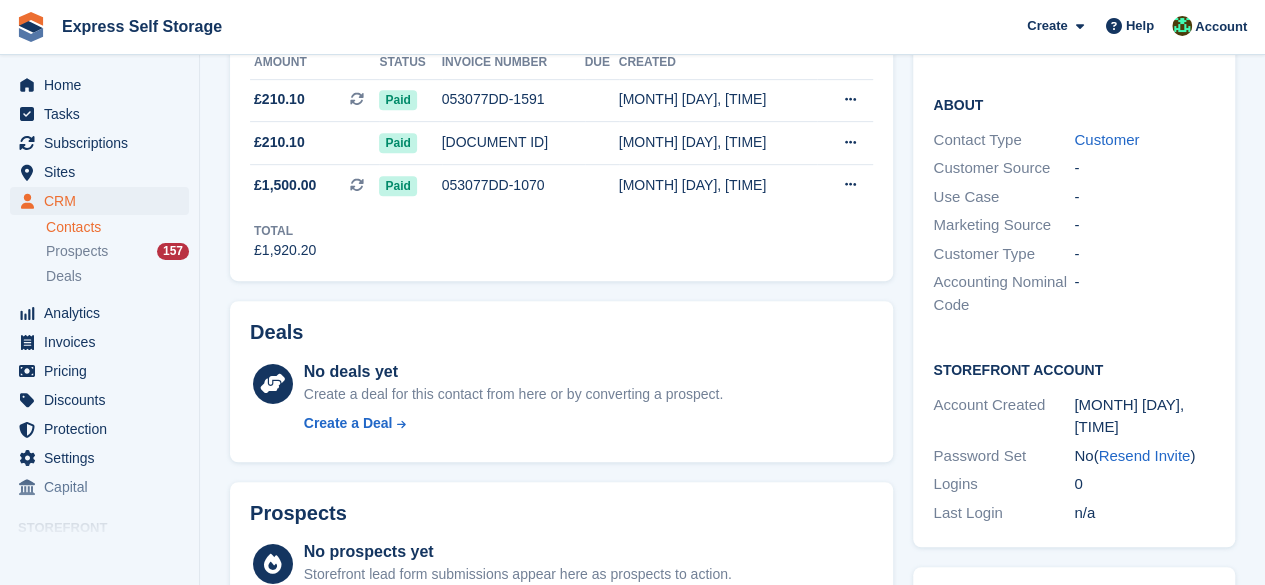 scroll, scrollTop: 200, scrollLeft: 0, axis: vertical 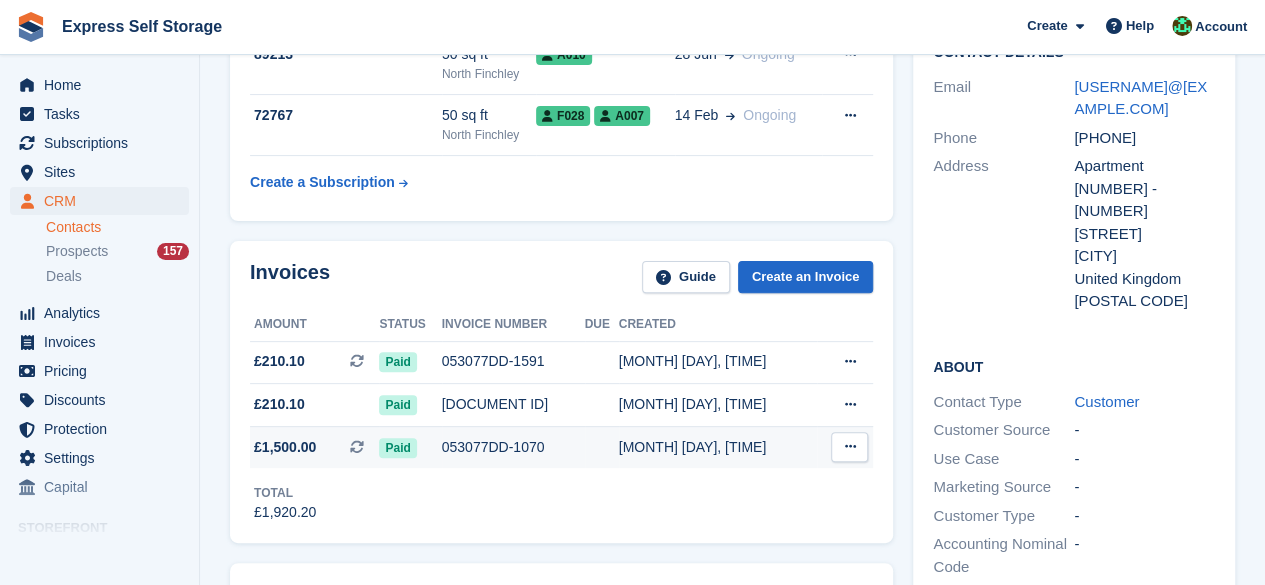 click on "053077DD-1070" at bounding box center (513, 447) 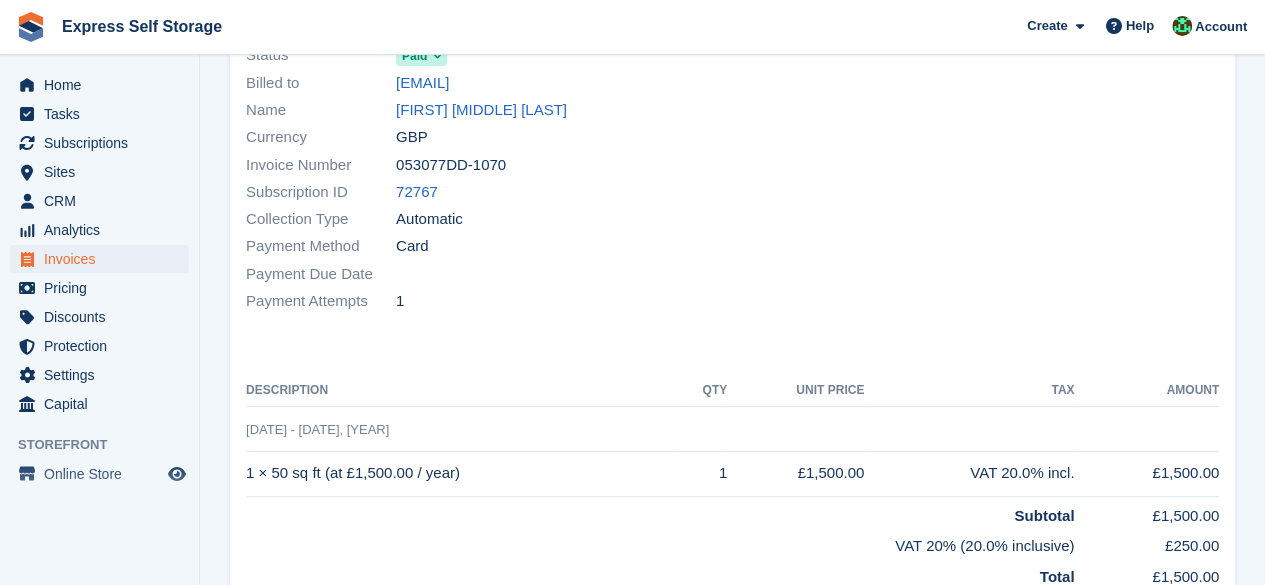 scroll, scrollTop: 300, scrollLeft: 0, axis: vertical 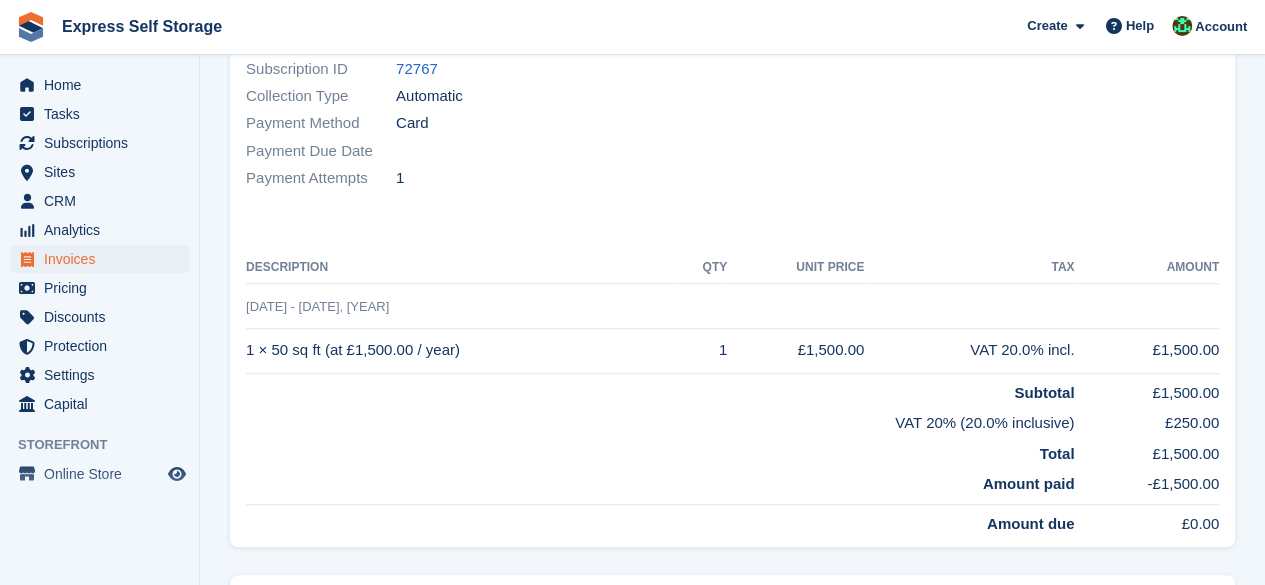 click at bounding box center [982, 55] 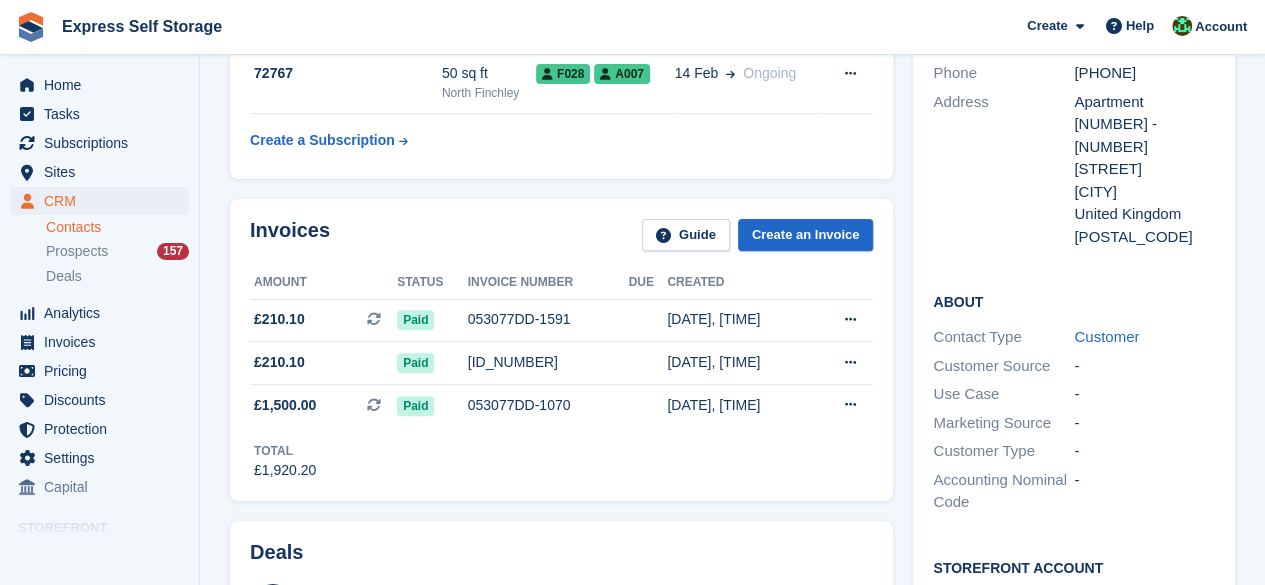 scroll, scrollTop: 100, scrollLeft: 0, axis: vertical 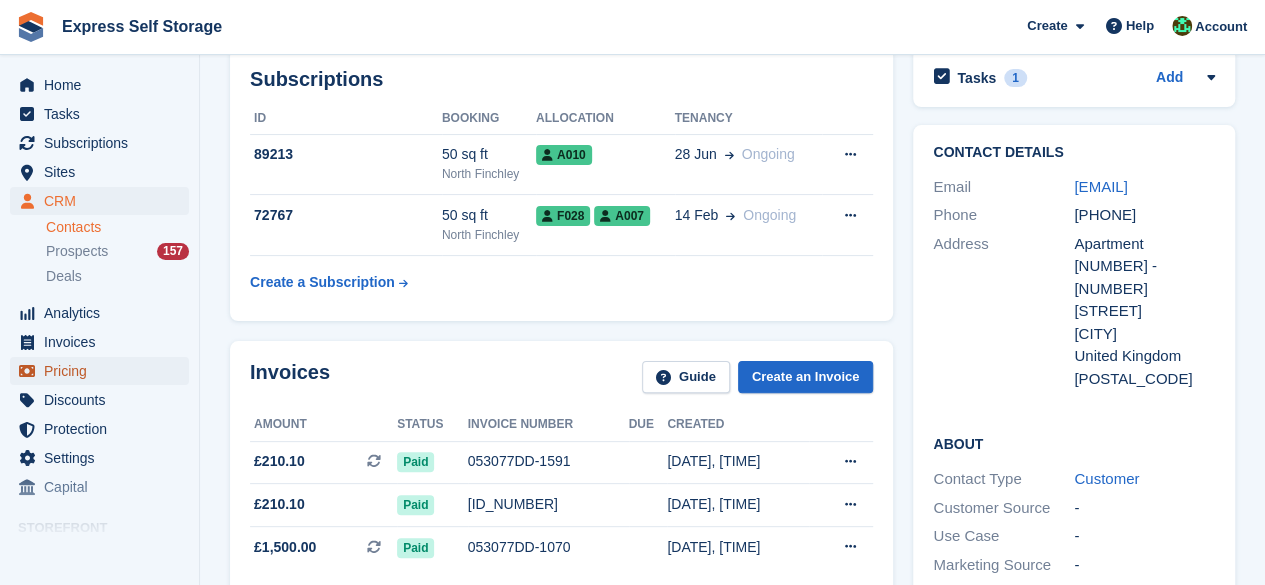 click on "Pricing" at bounding box center (104, 371) 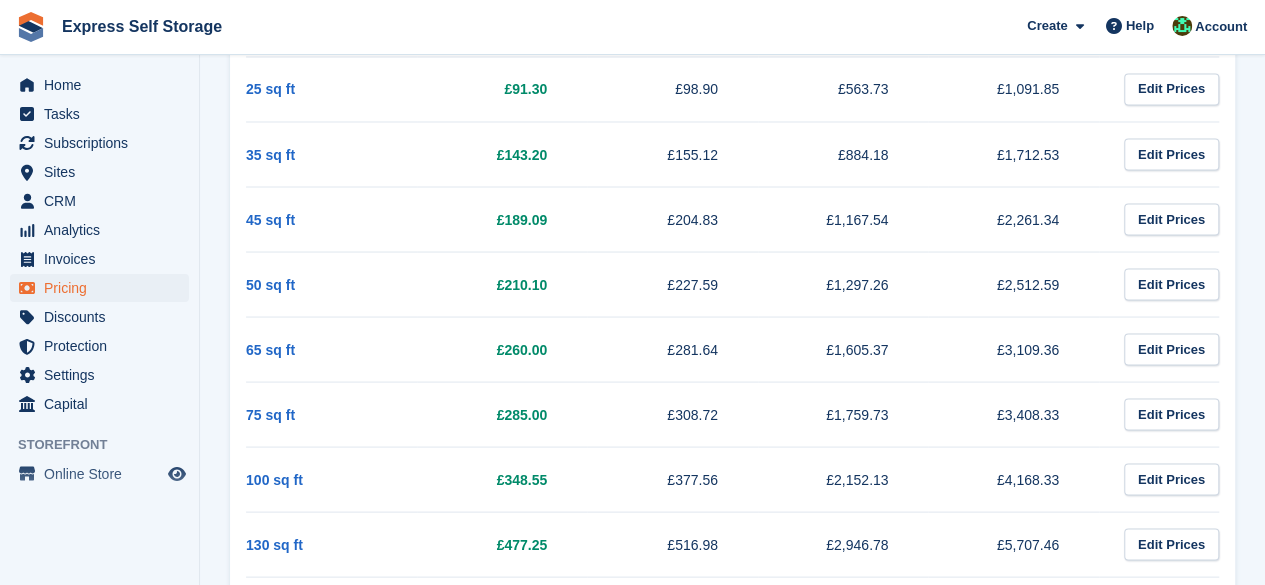 scroll, scrollTop: 1900, scrollLeft: 0, axis: vertical 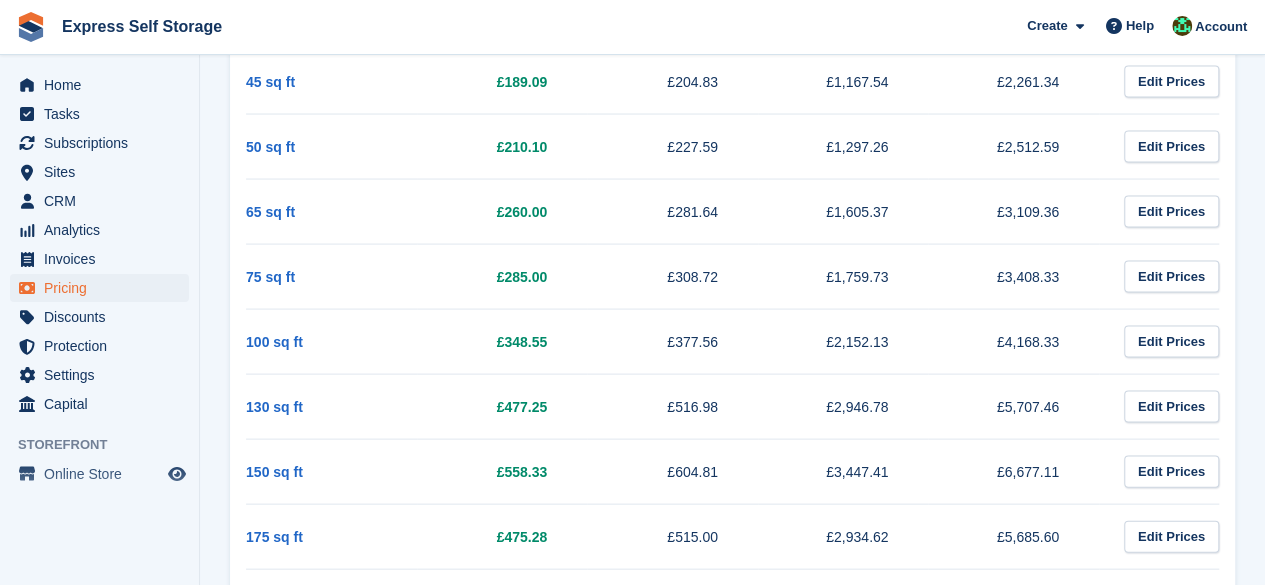 drag, startPoint x: 551, startPoint y: 332, endPoint x: 504, endPoint y: 335, distance: 47.095646 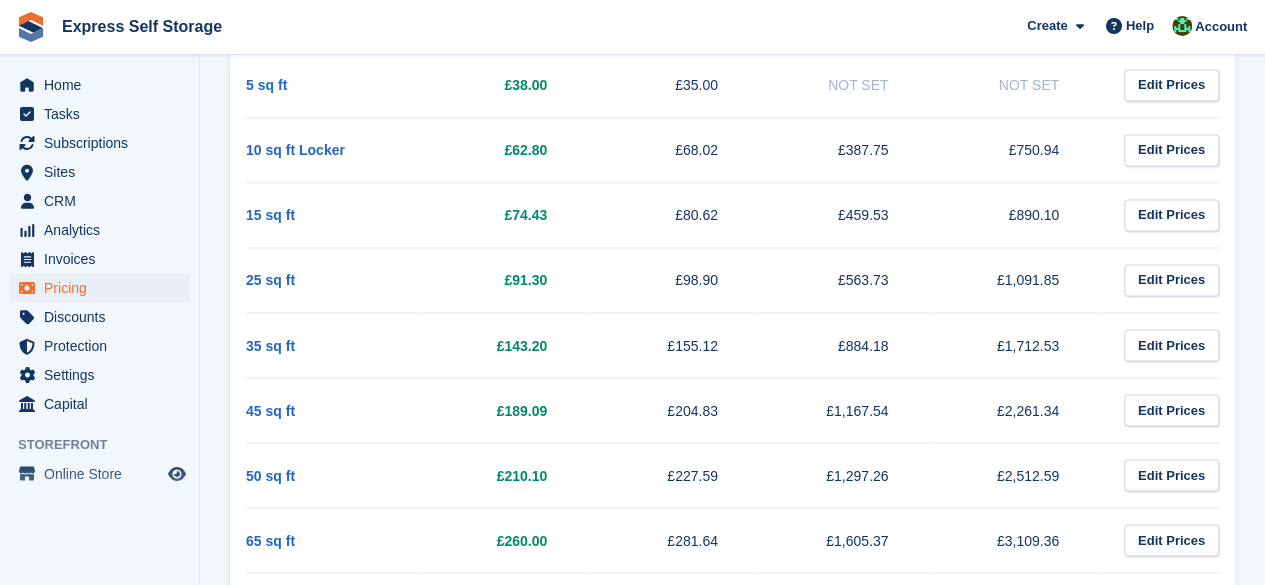 scroll, scrollTop: 1600, scrollLeft: 0, axis: vertical 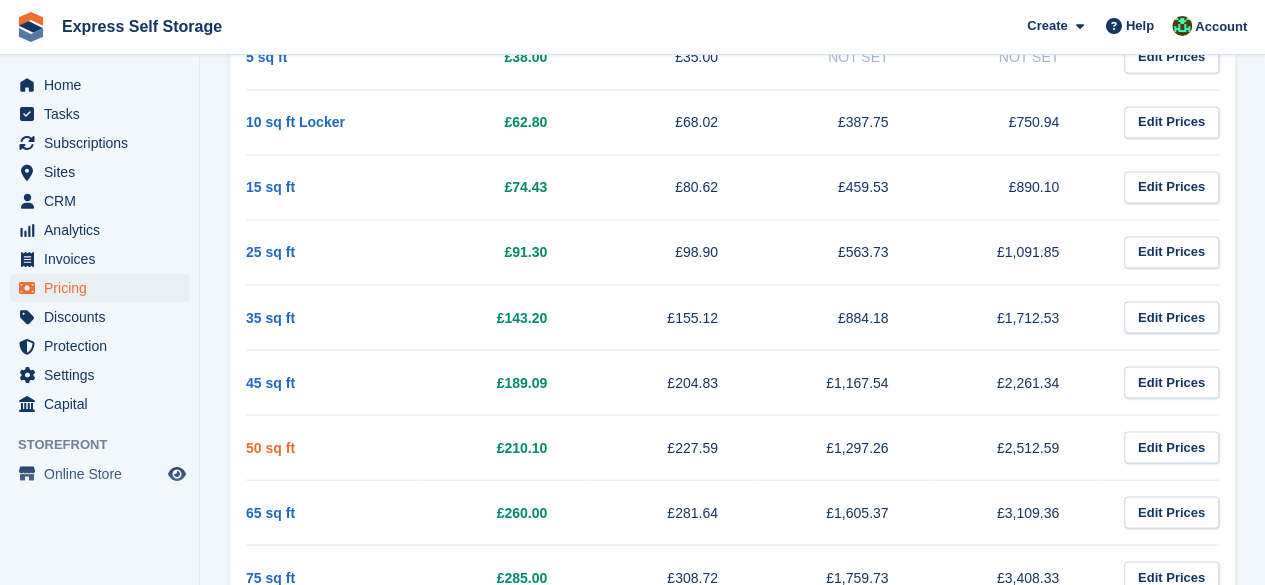 click on "50 sq ft" at bounding box center [270, 447] 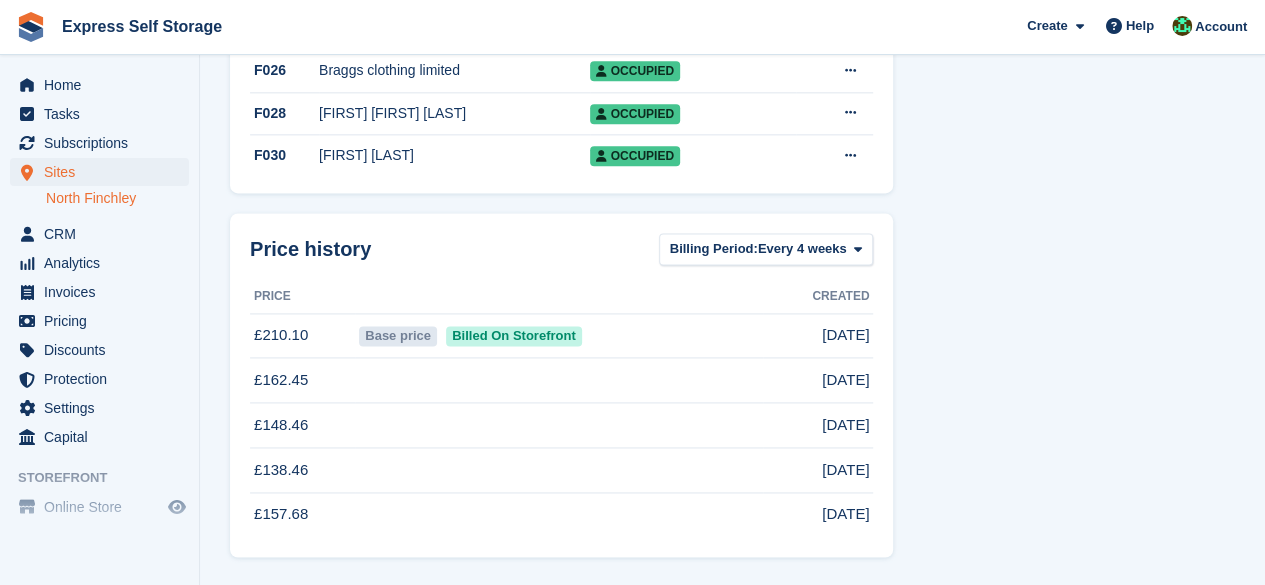 scroll, scrollTop: 0, scrollLeft: 0, axis: both 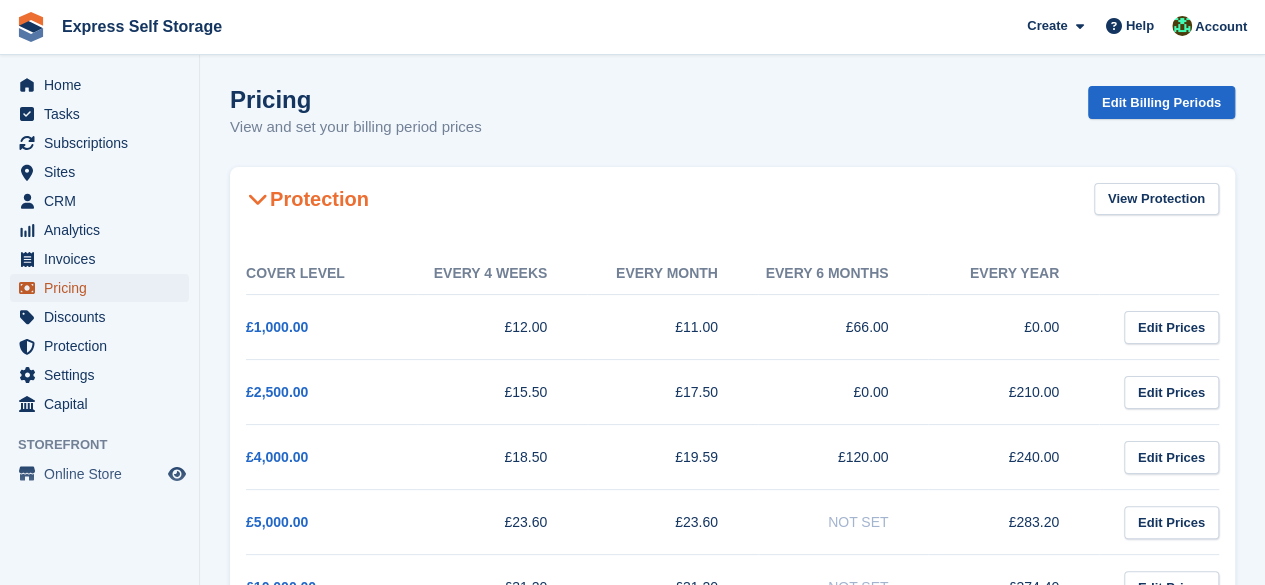 click on "Pricing" at bounding box center [104, 288] 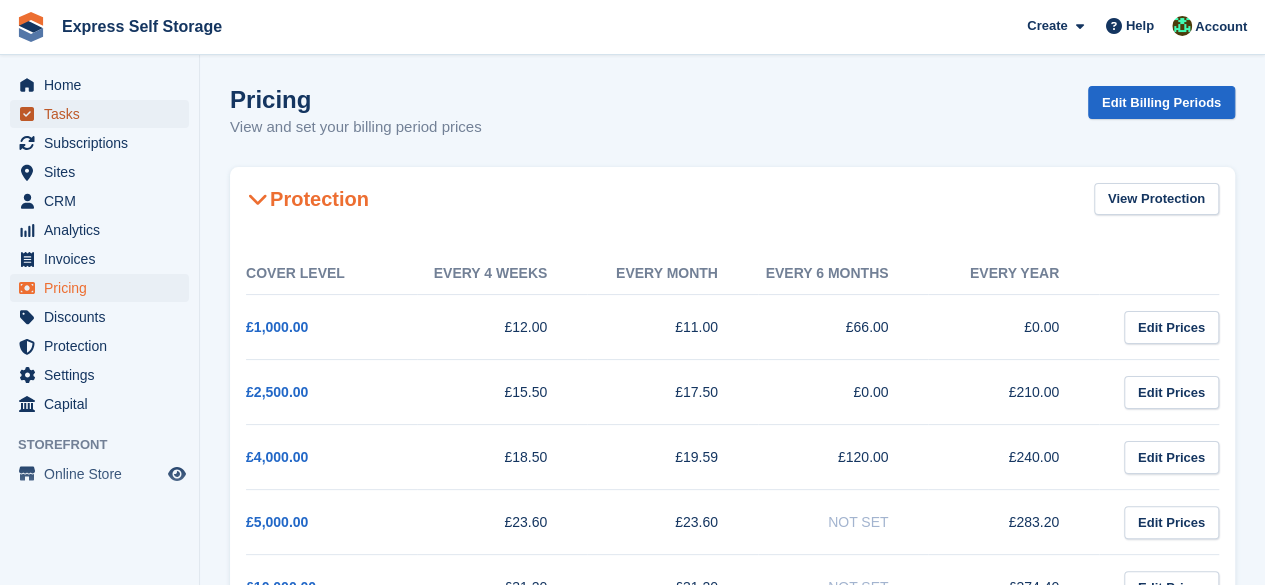 click on "Tasks" at bounding box center [104, 114] 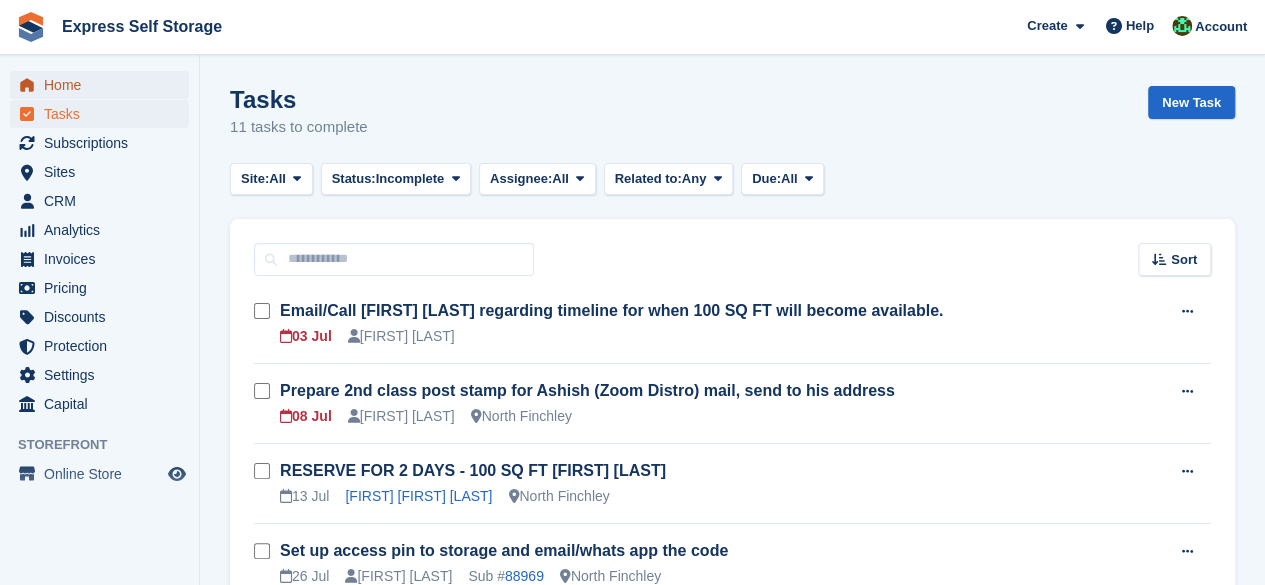 click on "Home" at bounding box center (104, 85) 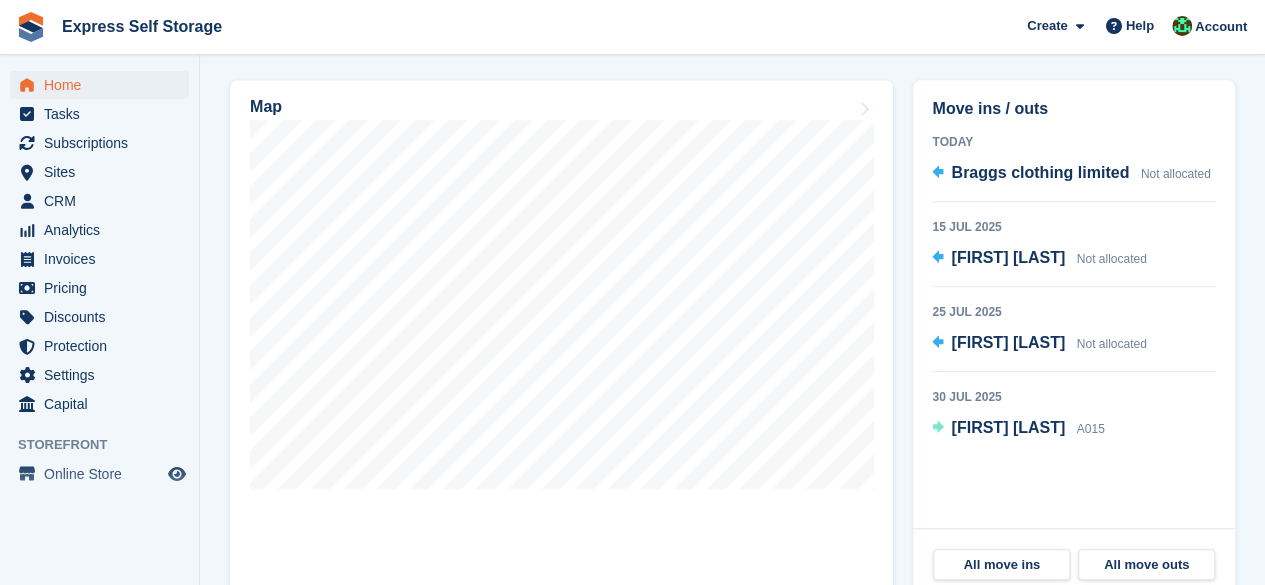 scroll, scrollTop: 700, scrollLeft: 0, axis: vertical 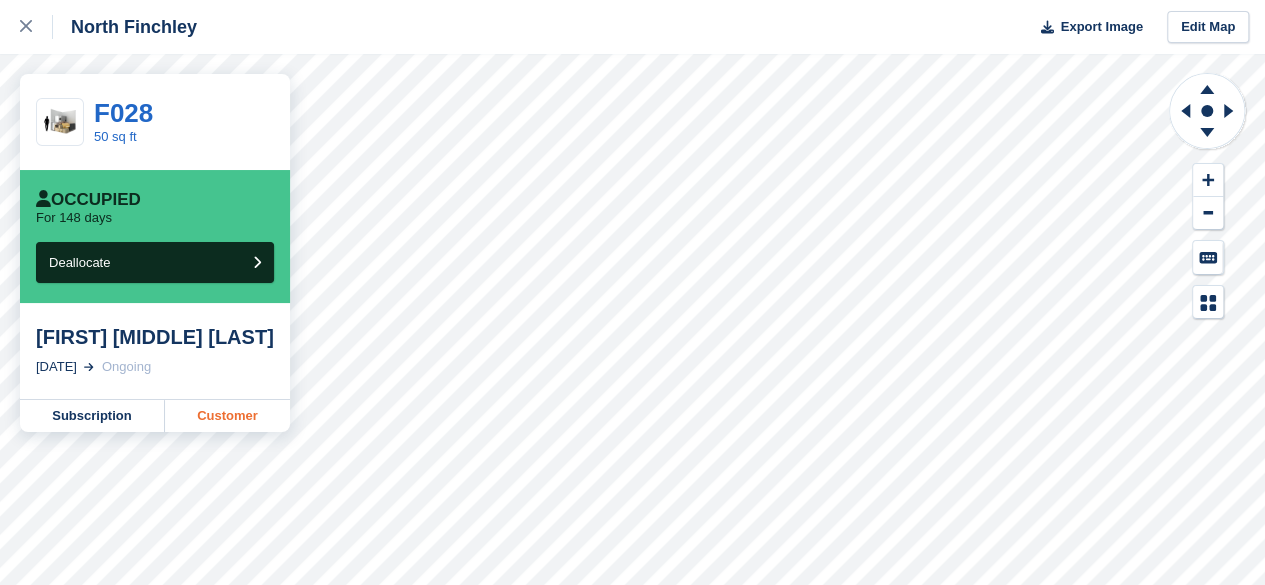 click on "Customer" at bounding box center (227, 416) 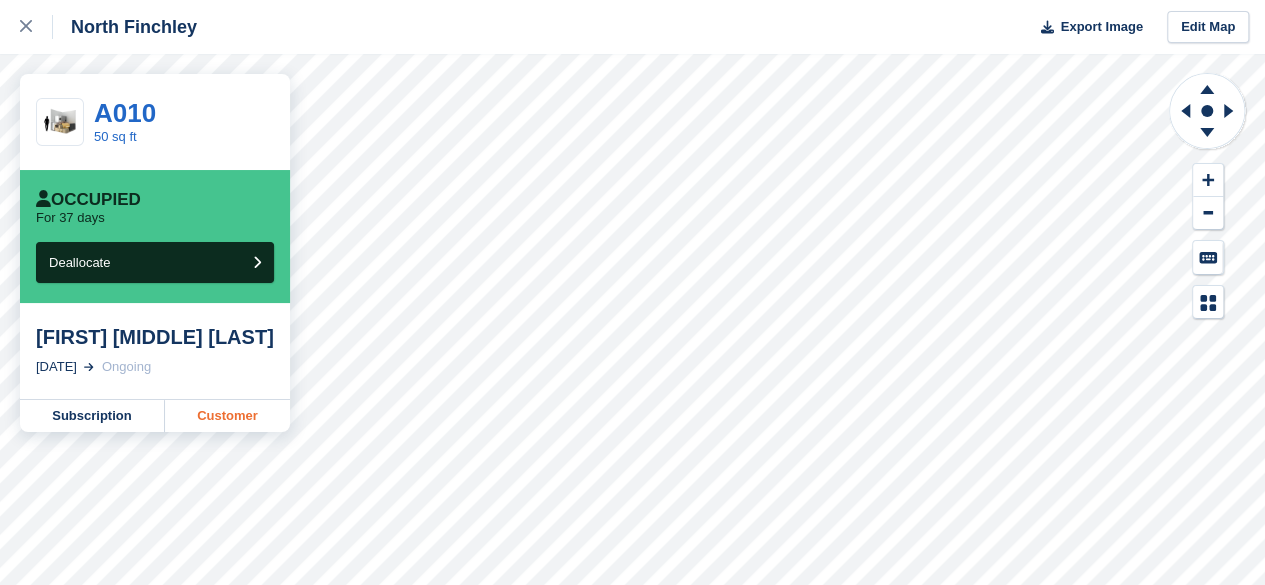 click on "Customer" at bounding box center [227, 416] 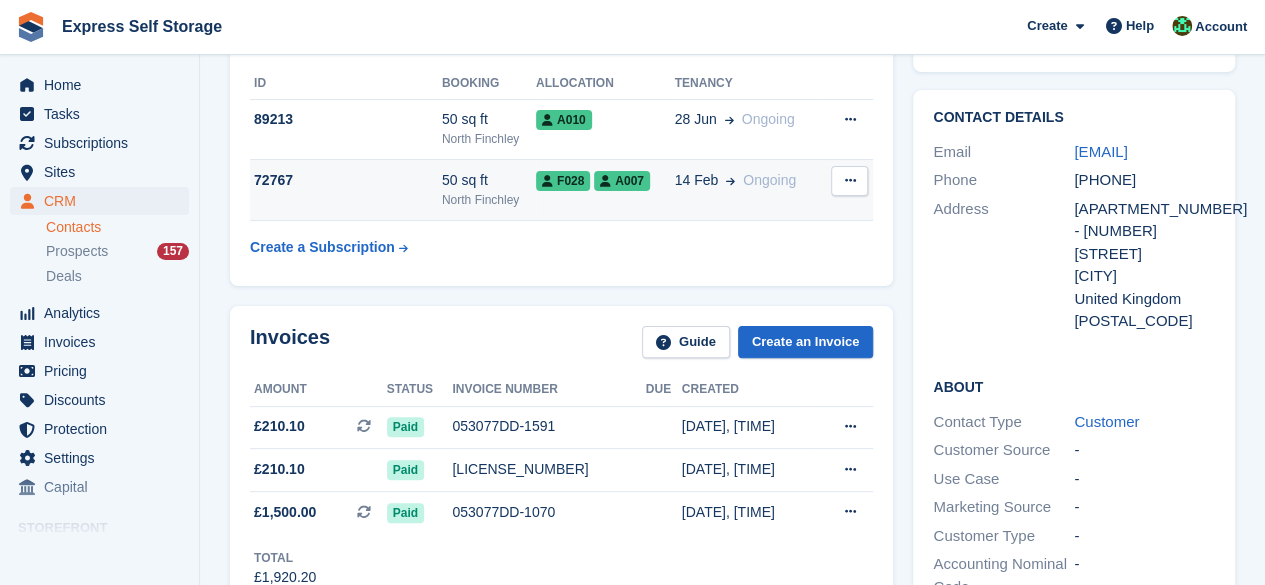 scroll, scrollTop: 0, scrollLeft: 0, axis: both 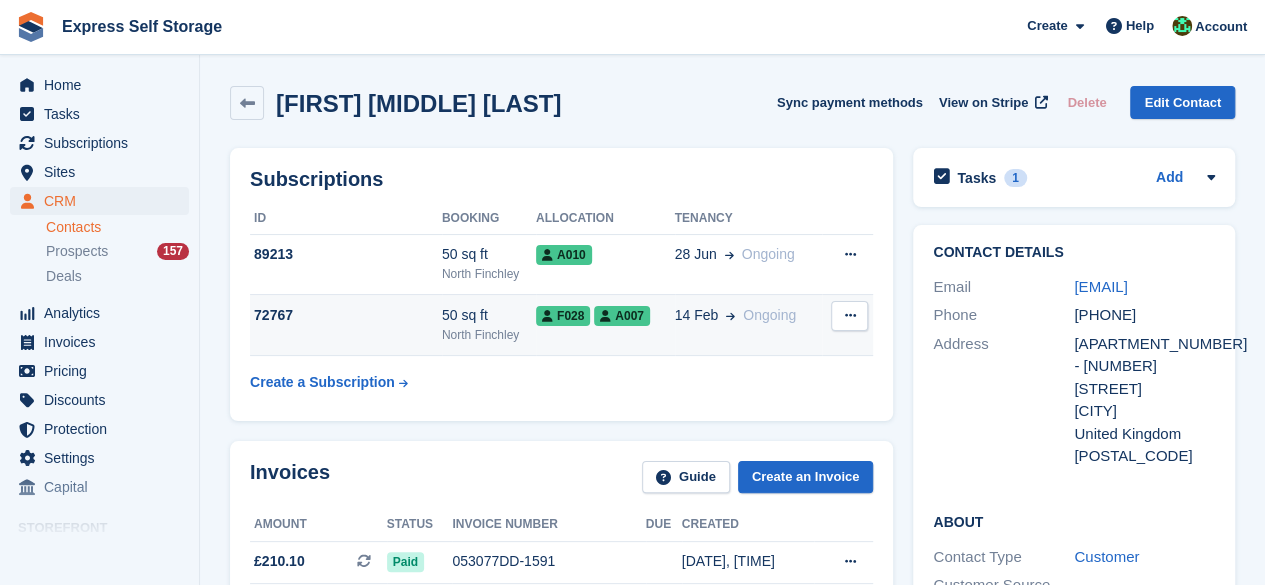 drag, startPoint x: 597, startPoint y: 336, endPoint x: 597, endPoint y: 323, distance: 13 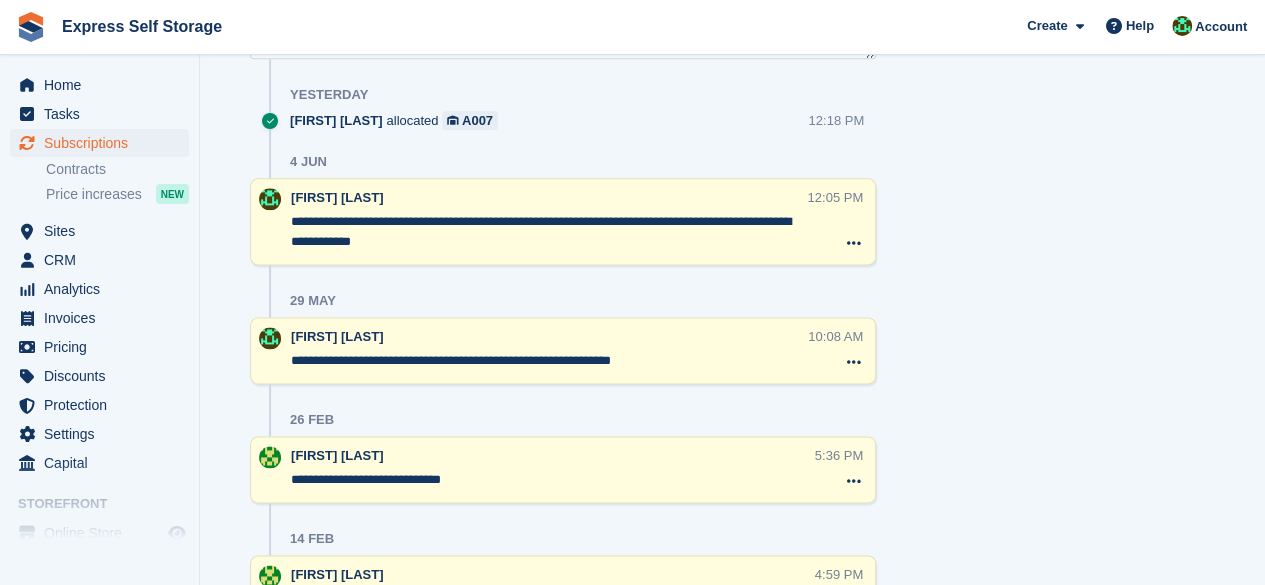 scroll, scrollTop: 1300, scrollLeft: 0, axis: vertical 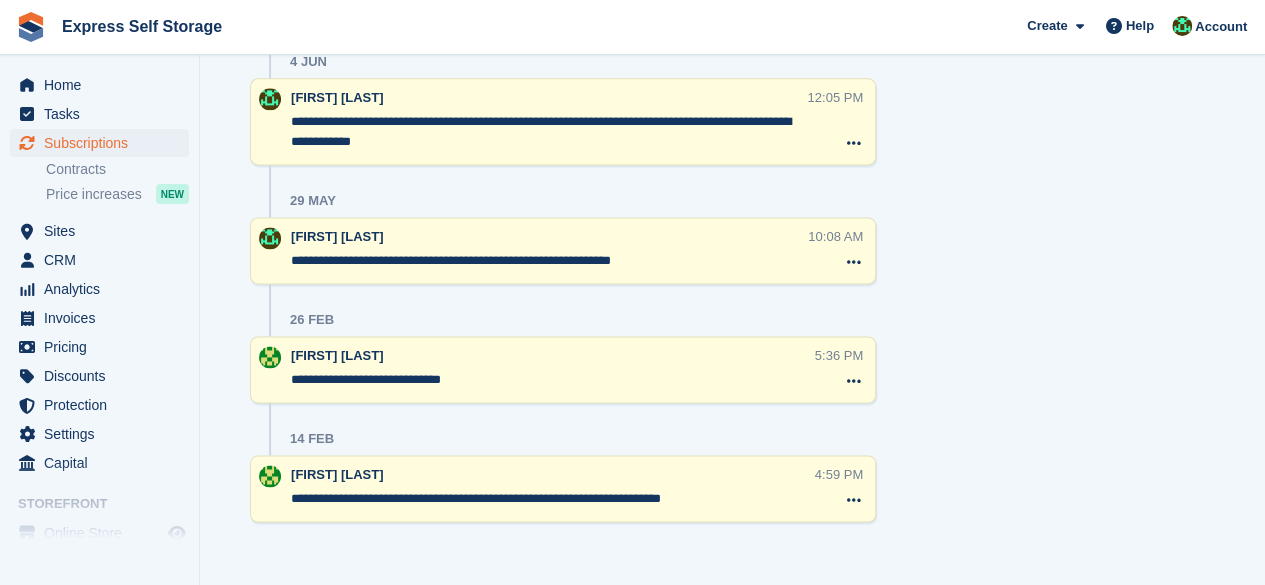 click on "**********" at bounding box center [552, 499] 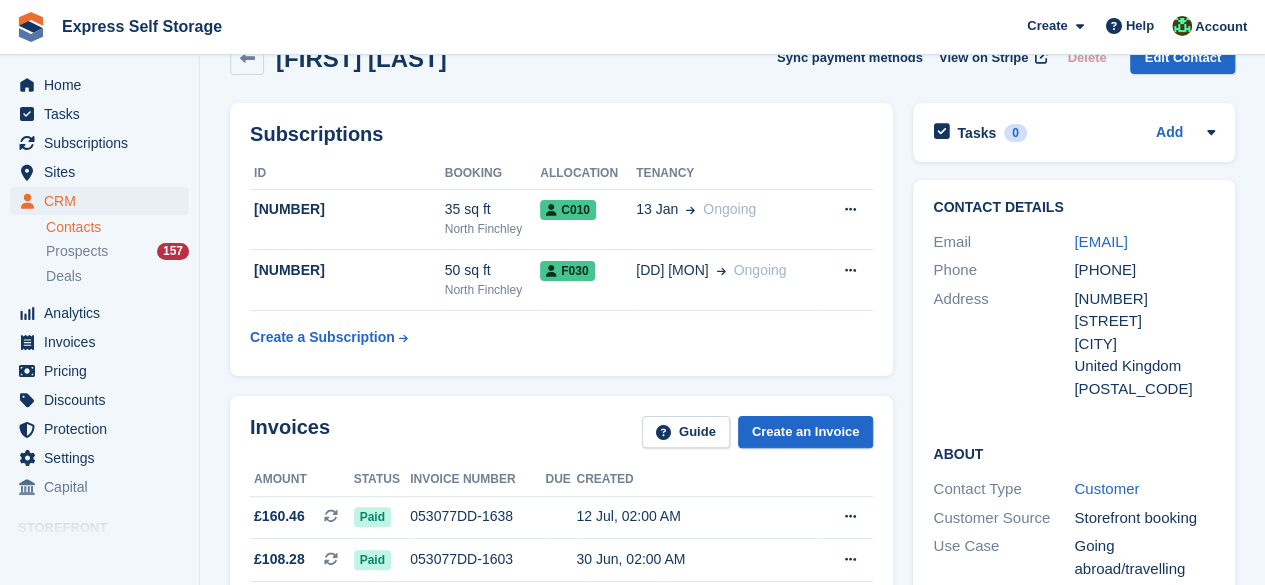 scroll, scrollTop: 0, scrollLeft: 0, axis: both 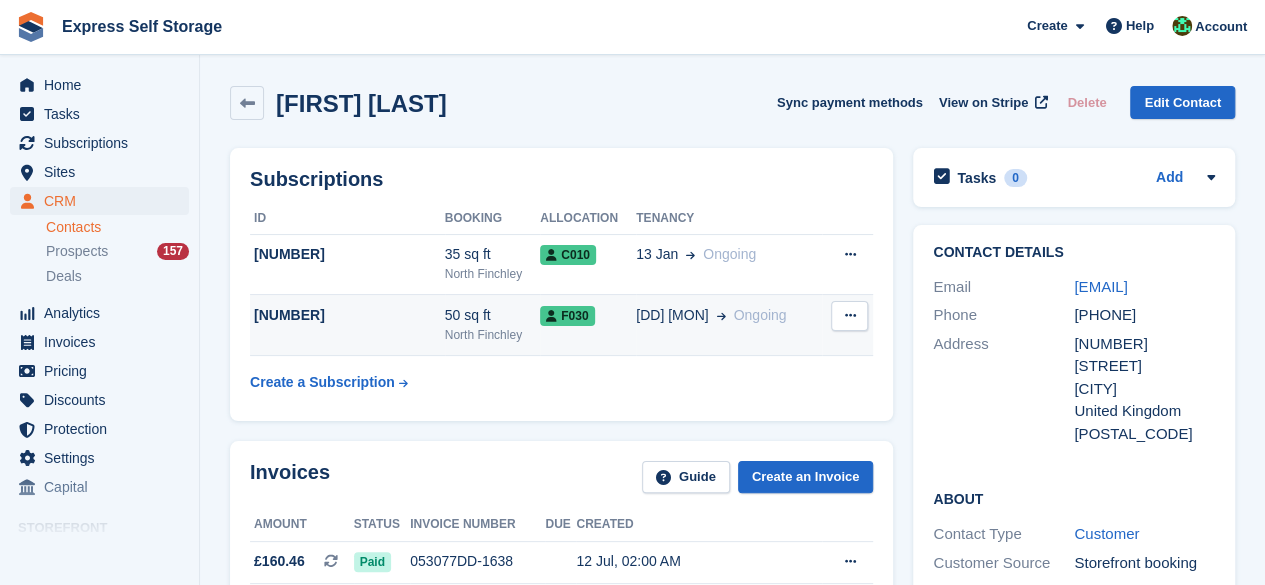 click on "North Finchley" at bounding box center (493, 335) 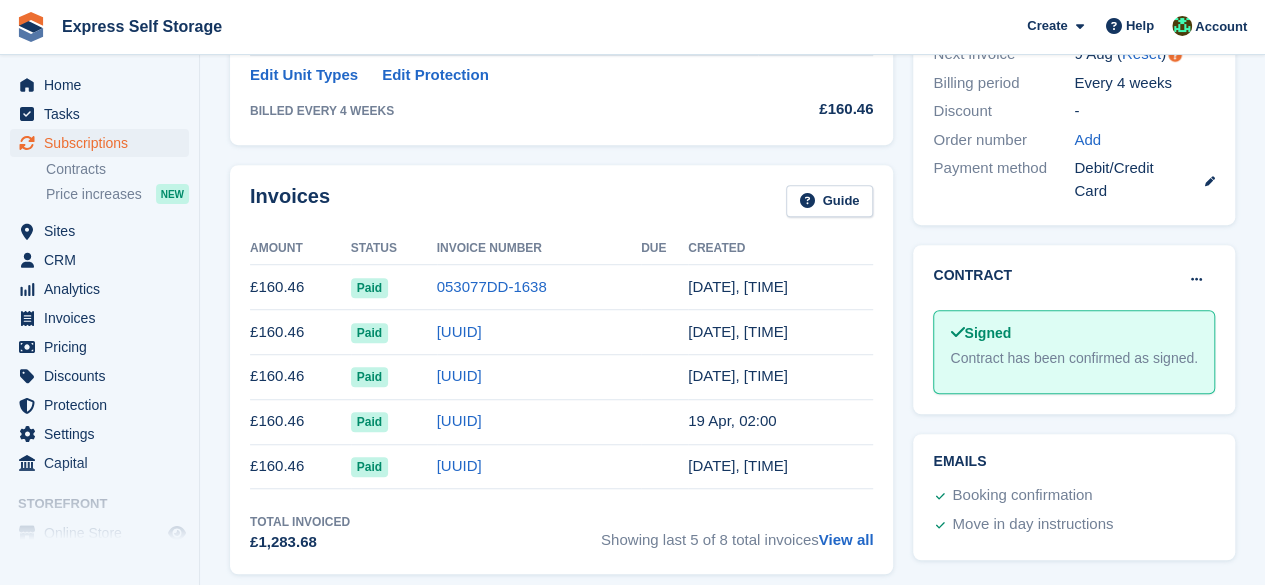 scroll, scrollTop: 300, scrollLeft: 0, axis: vertical 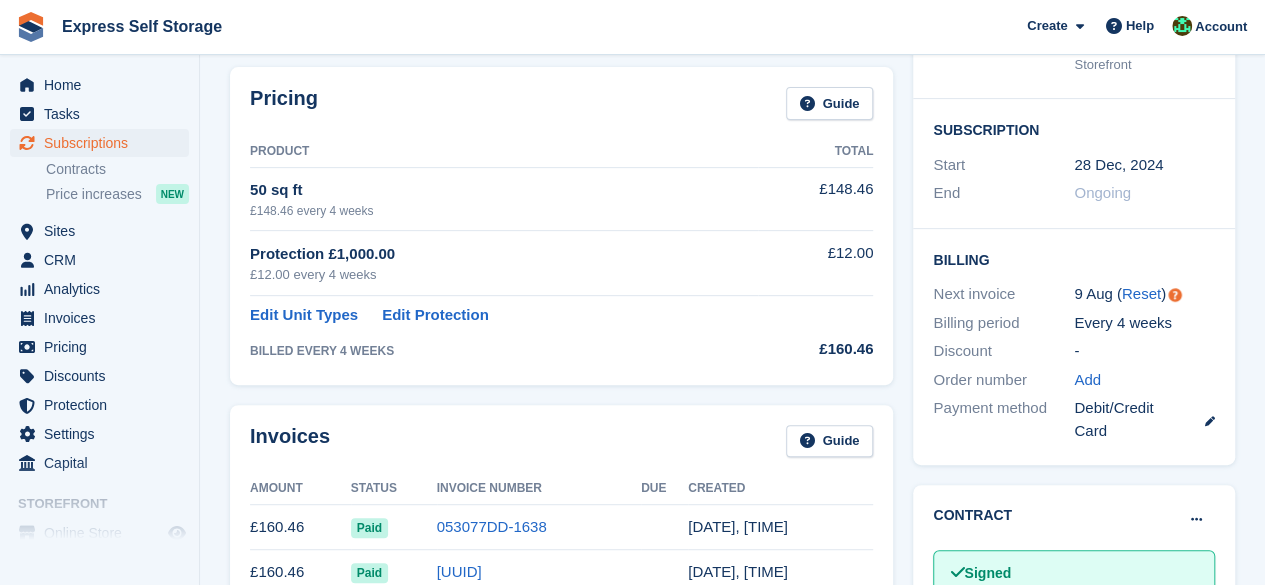 click on "£148.46 every 4 weeks" at bounding box center (504, 211) 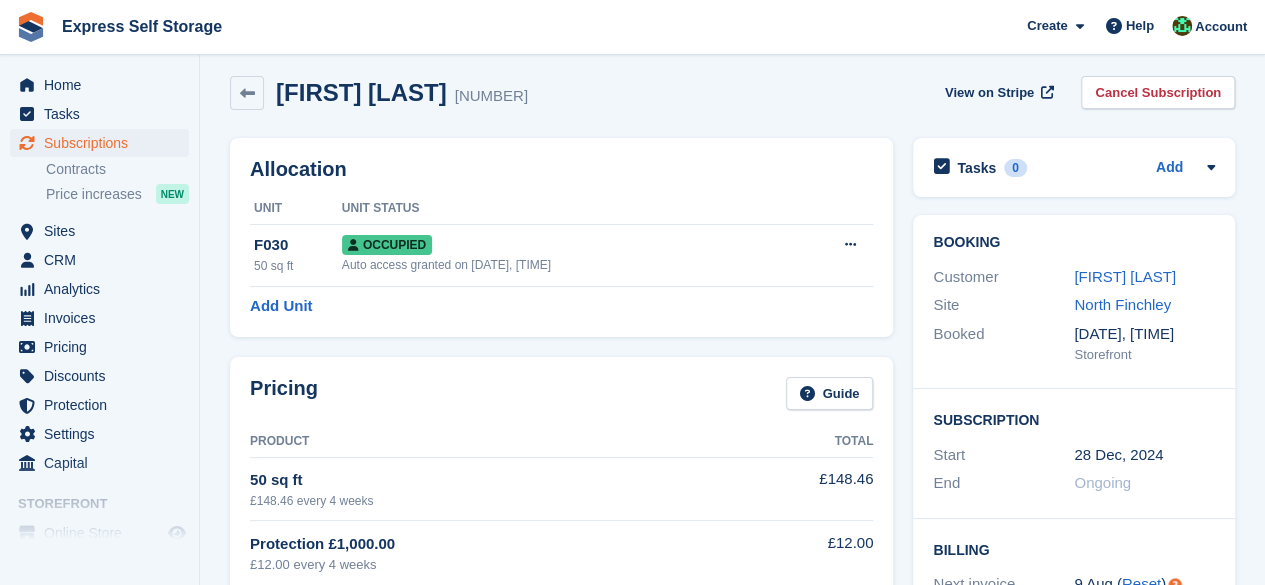 scroll, scrollTop: 0, scrollLeft: 0, axis: both 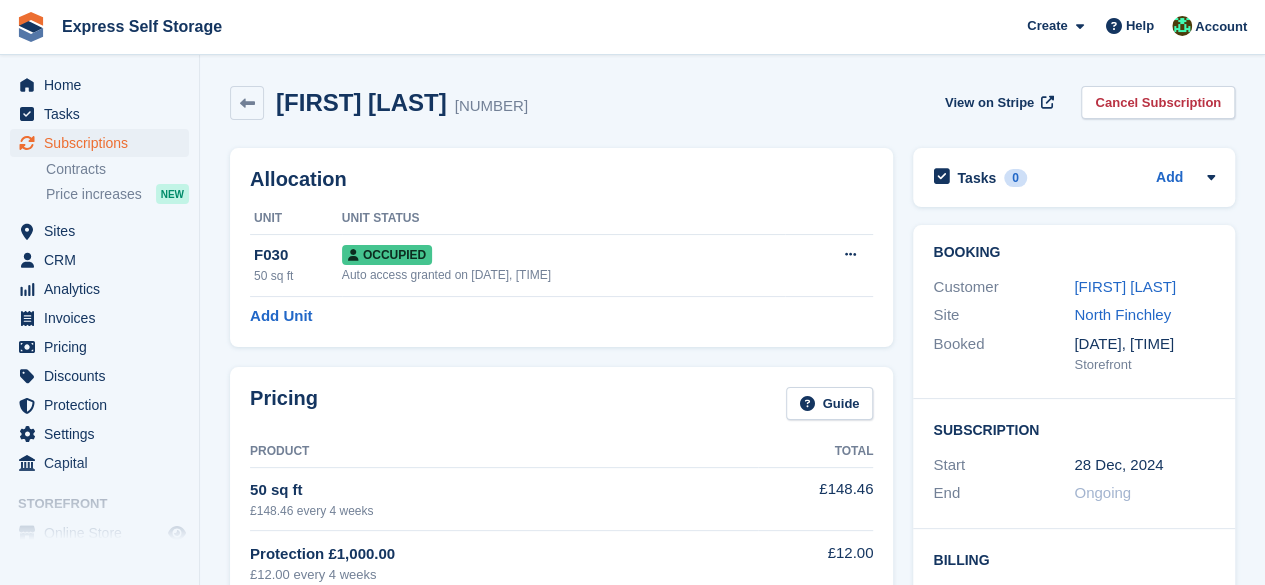 drag, startPoint x: 370, startPoint y: 334, endPoint x: 394, endPoint y: 347, distance: 27.294687 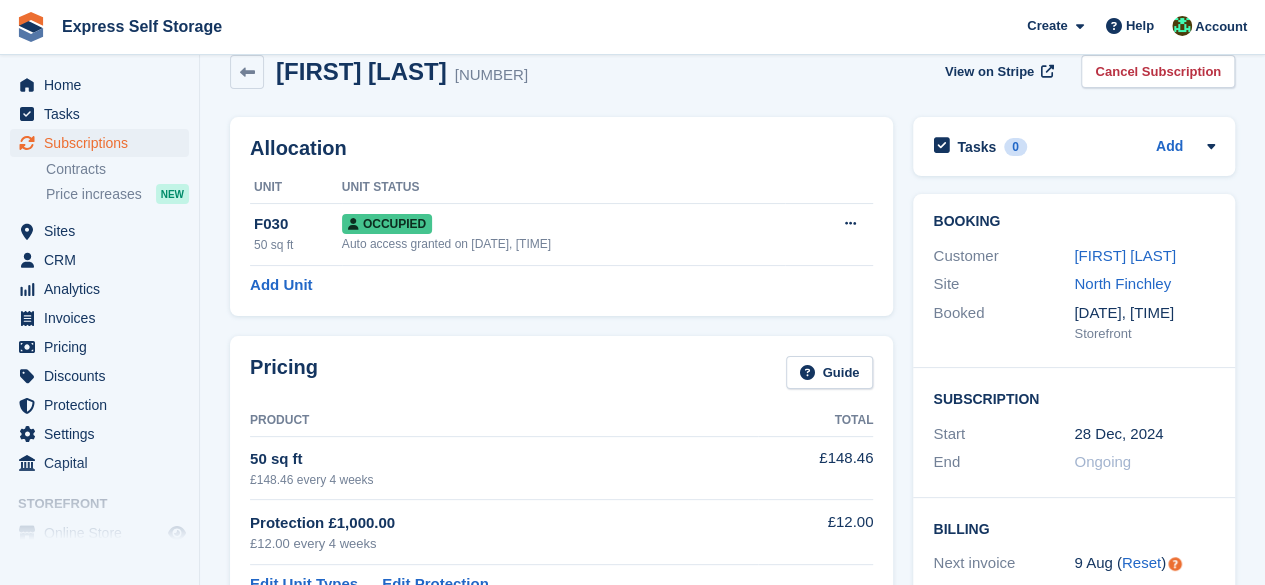 scroll, scrollTop: 0, scrollLeft: 0, axis: both 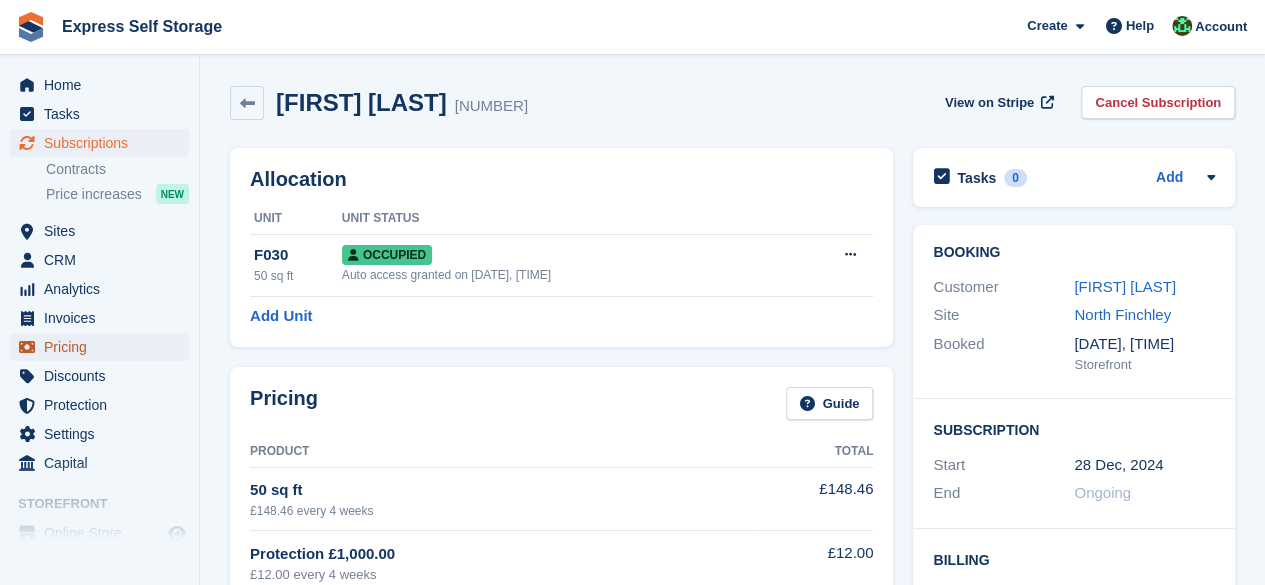 click on "Pricing" at bounding box center (104, 347) 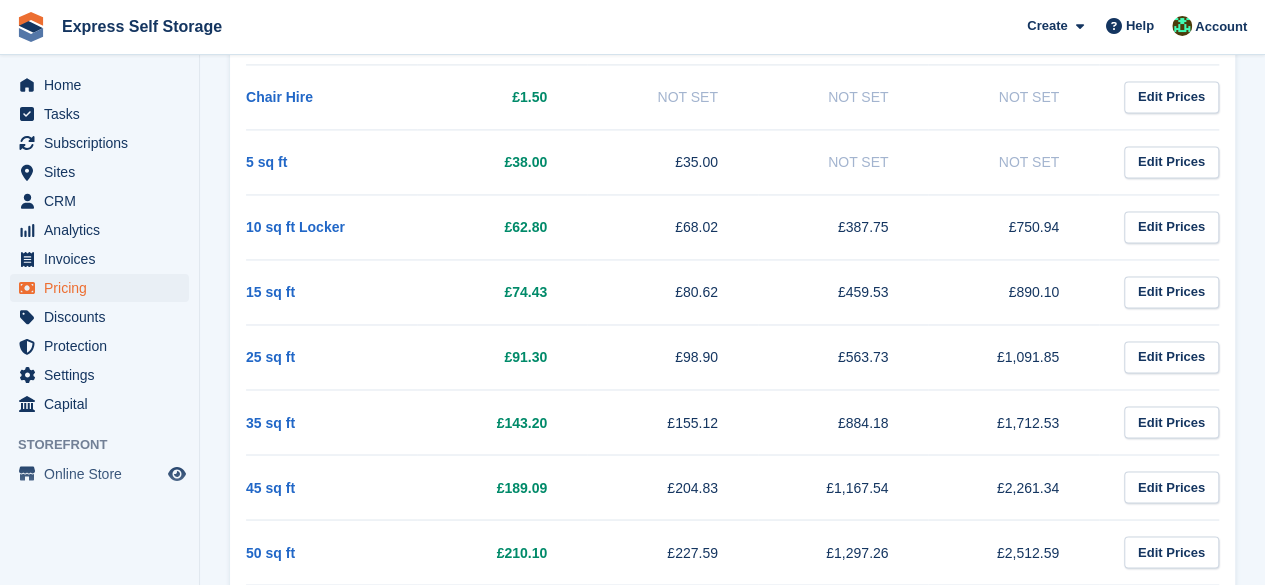 scroll, scrollTop: 1600, scrollLeft: 0, axis: vertical 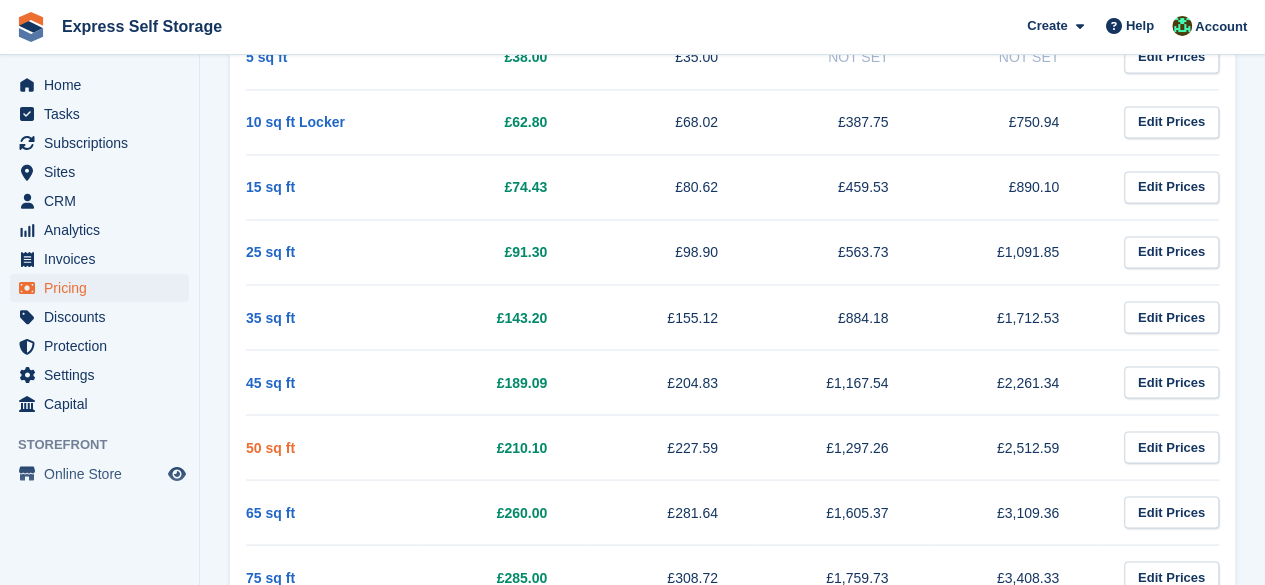 click on "50 sq ft" at bounding box center (270, 447) 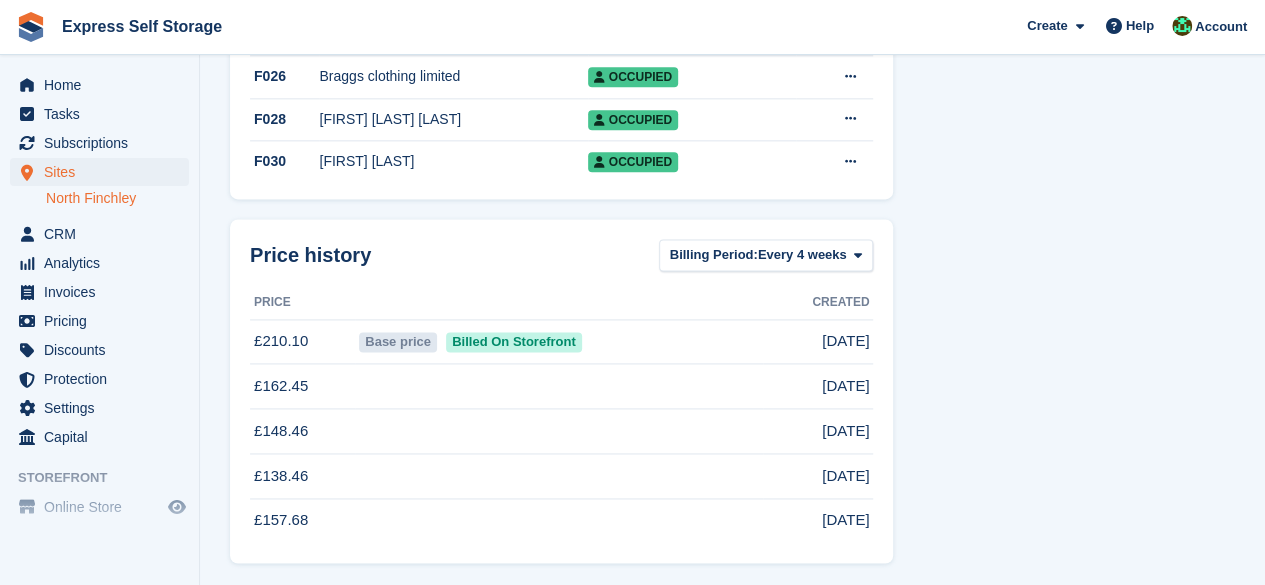 scroll, scrollTop: 1256, scrollLeft: 0, axis: vertical 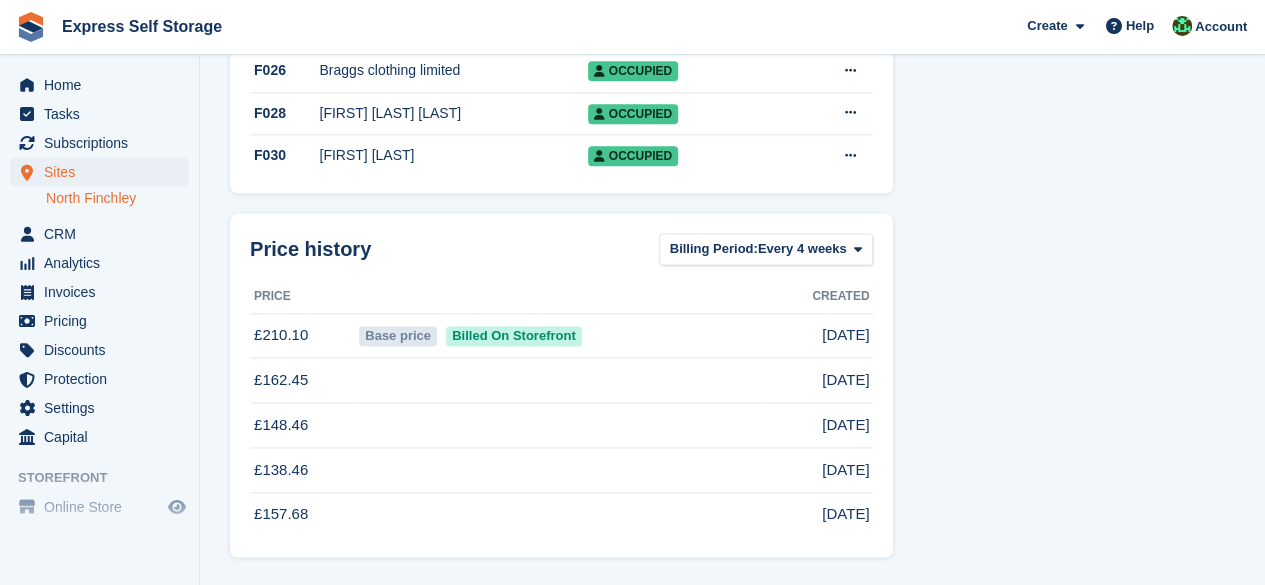 click on "£162.45" at bounding box center (302, 380) 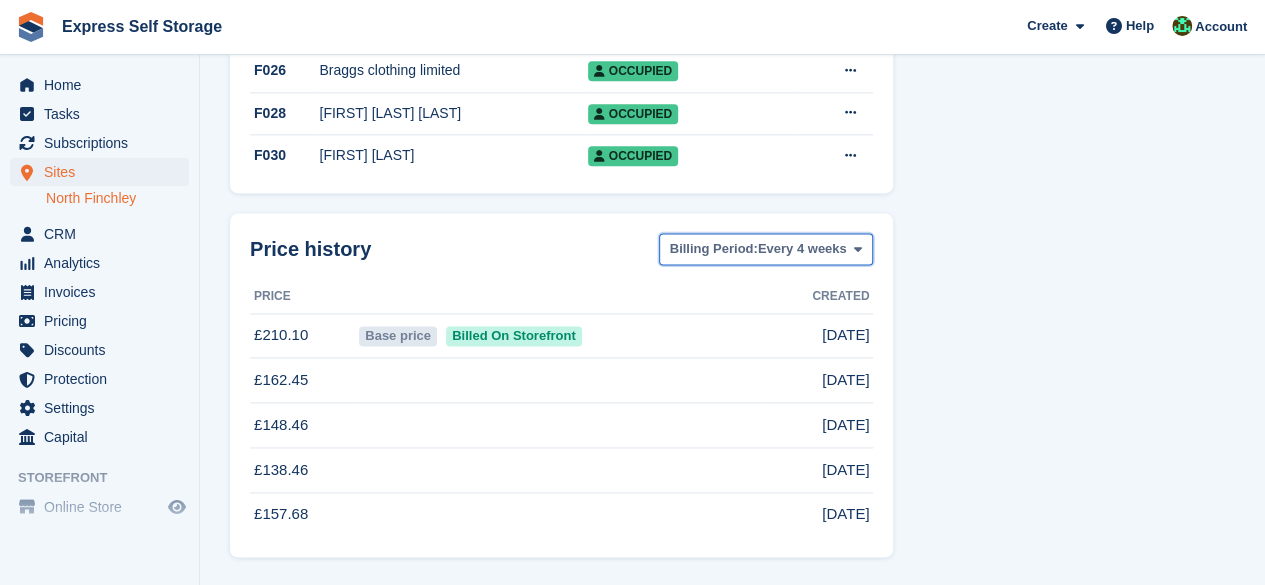 click on "Every 4 weeks" at bounding box center (802, 249) 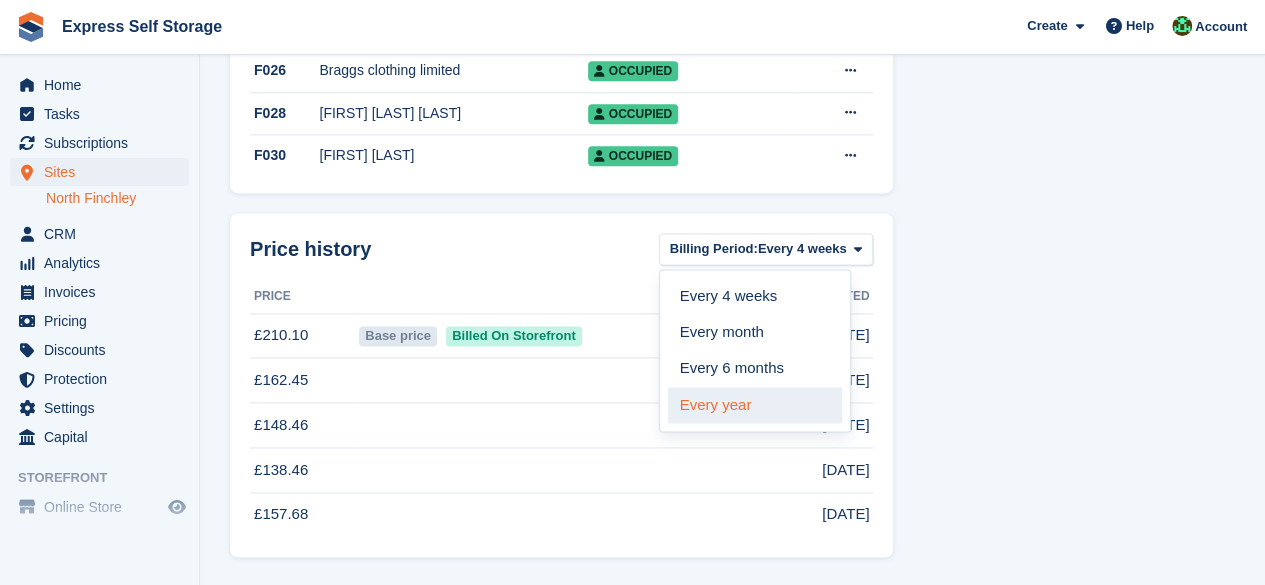 click on "Every year" at bounding box center [755, 405] 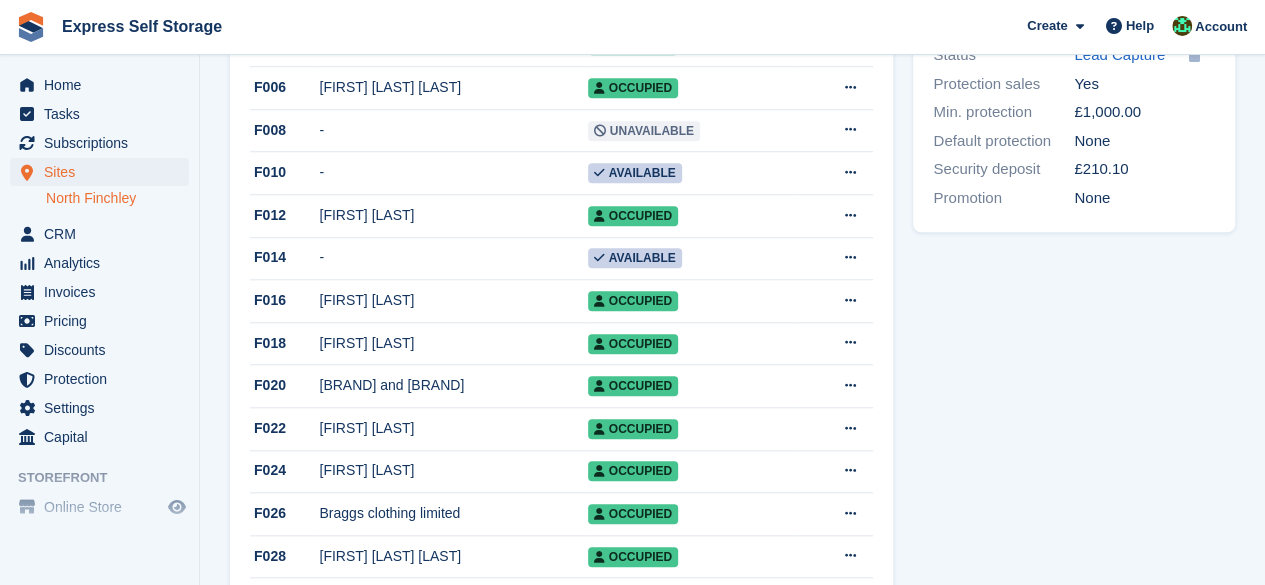 scroll, scrollTop: 1212, scrollLeft: 0, axis: vertical 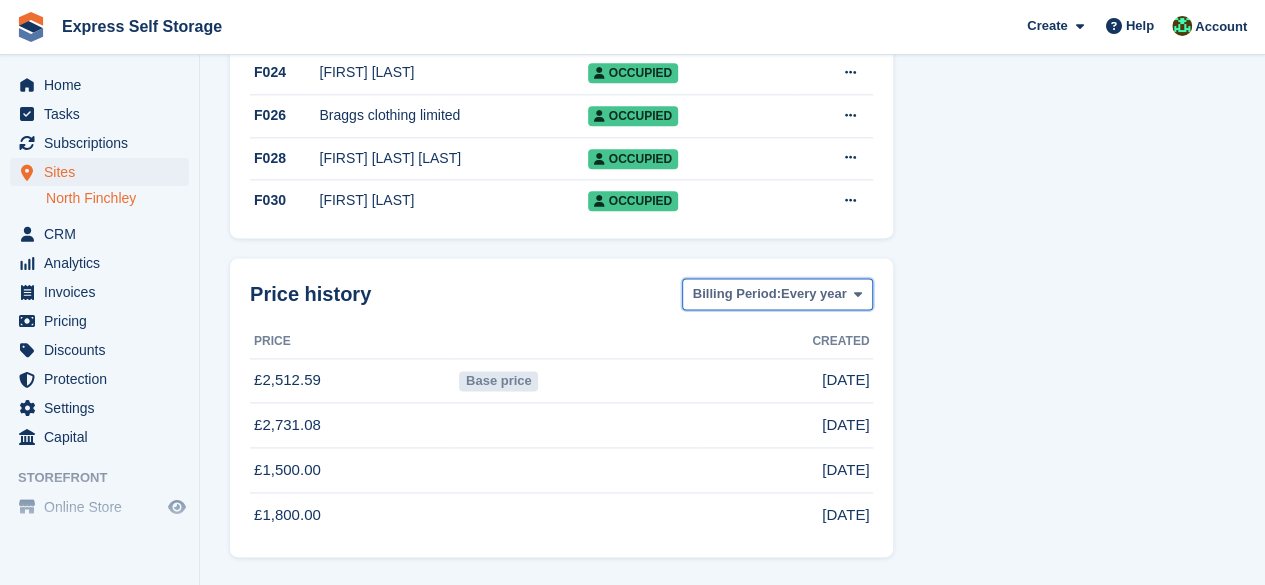 click on "Every year" at bounding box center (814, 294) 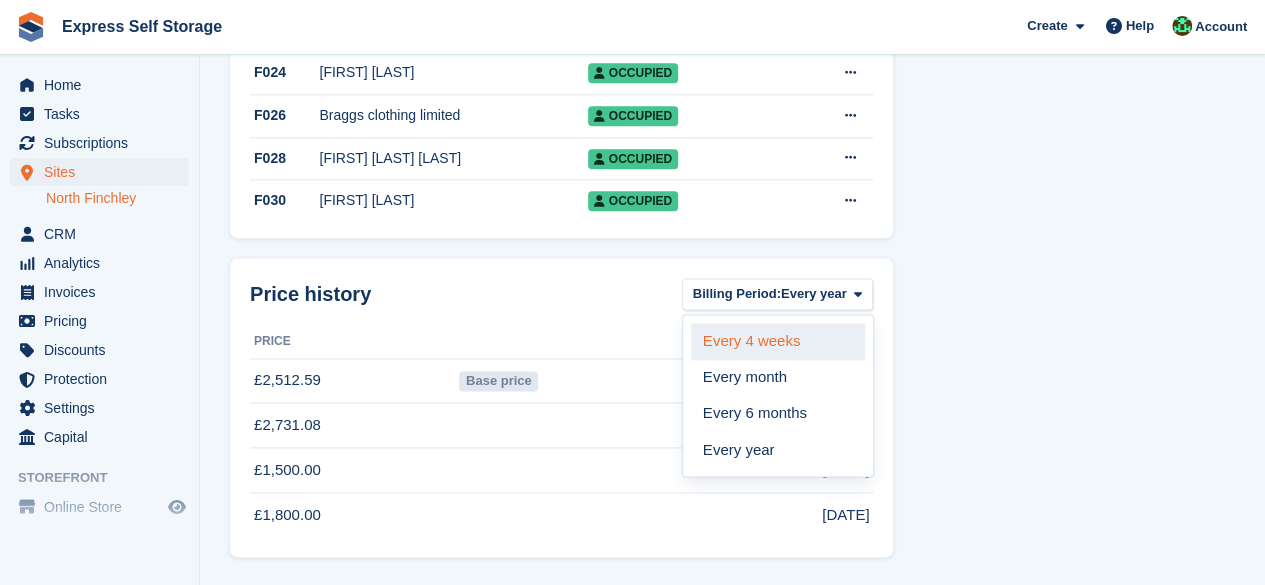 click on "Every 4 weeks" at bounding box center (778, 341) 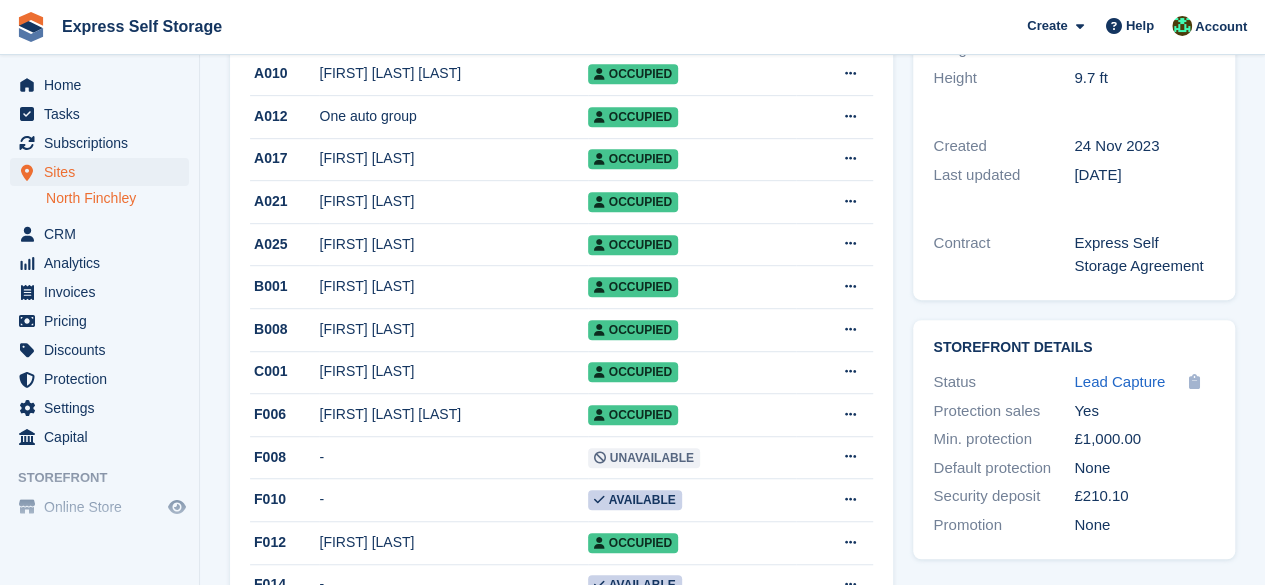 scroll, scrollTop: 500, scrollLeft: 0, axis: vertical 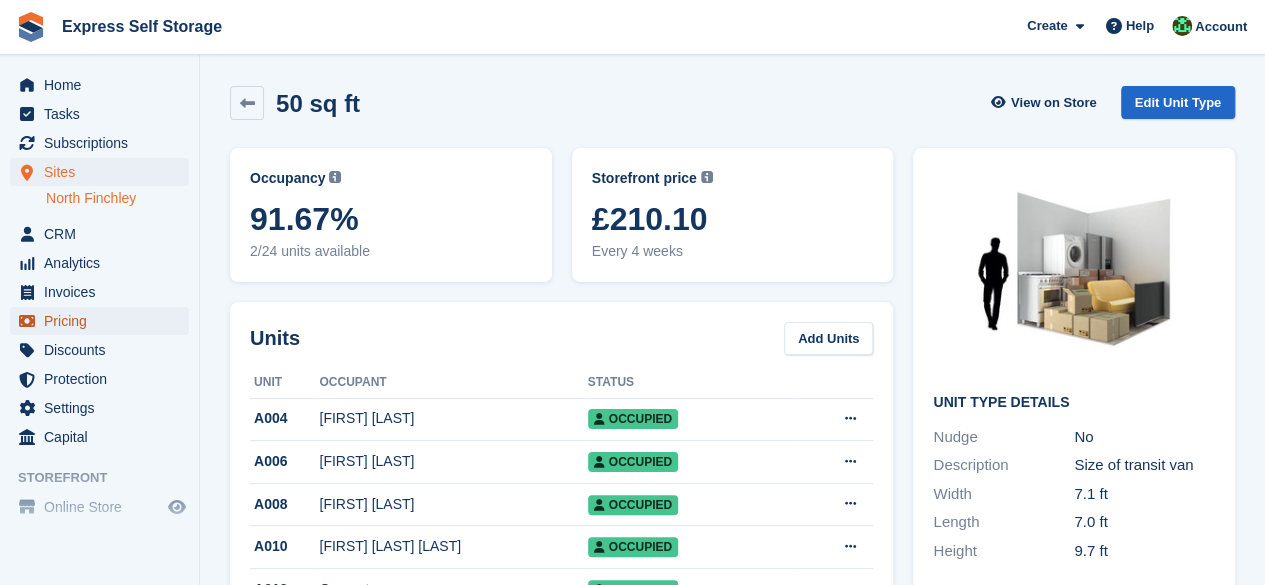 click on "Pricing" at bounding box center (104, 321) 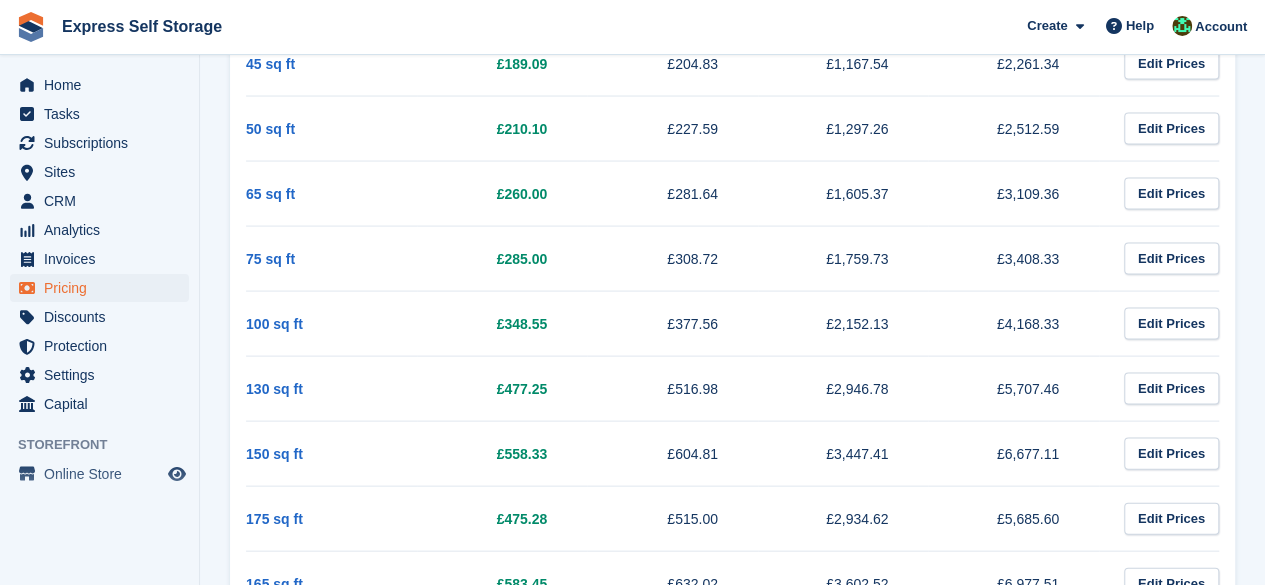 scroll, scrollTop: 1893, scrollLeft: 0, axis: vertical 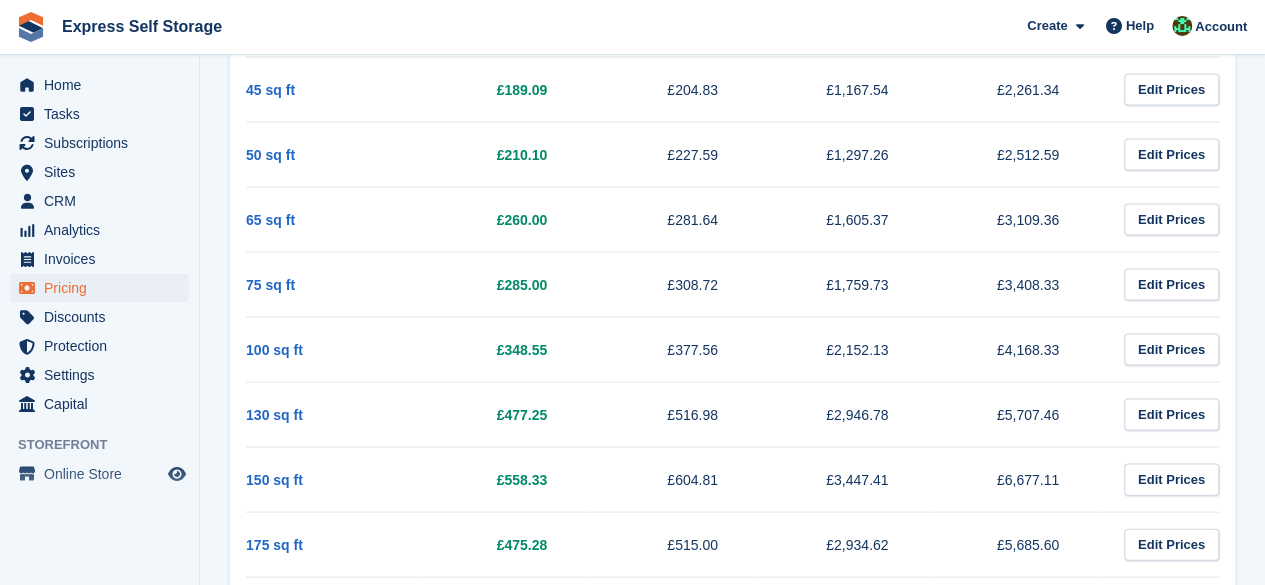click on "Pricing
View and set your billing period prices
Edit Billing Periods
Protection
View Protection
Cover Level
Every 4 weeks
Every month
Every 6 months
Every year
£1,000.00
£12.00
£11.00
£66.00
£0.00
Edit Prices
£2,500.00
£15.50" at bounding box center (732, -482) 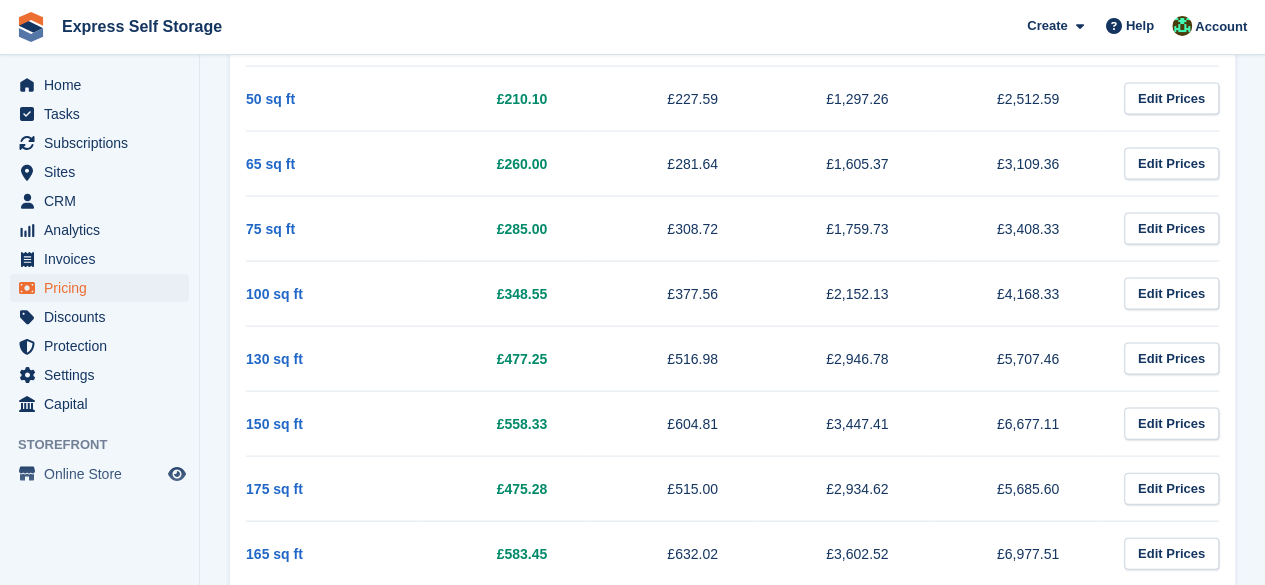scroll, scrollTop: 1993, scrollLeft: 0, axis: vertical 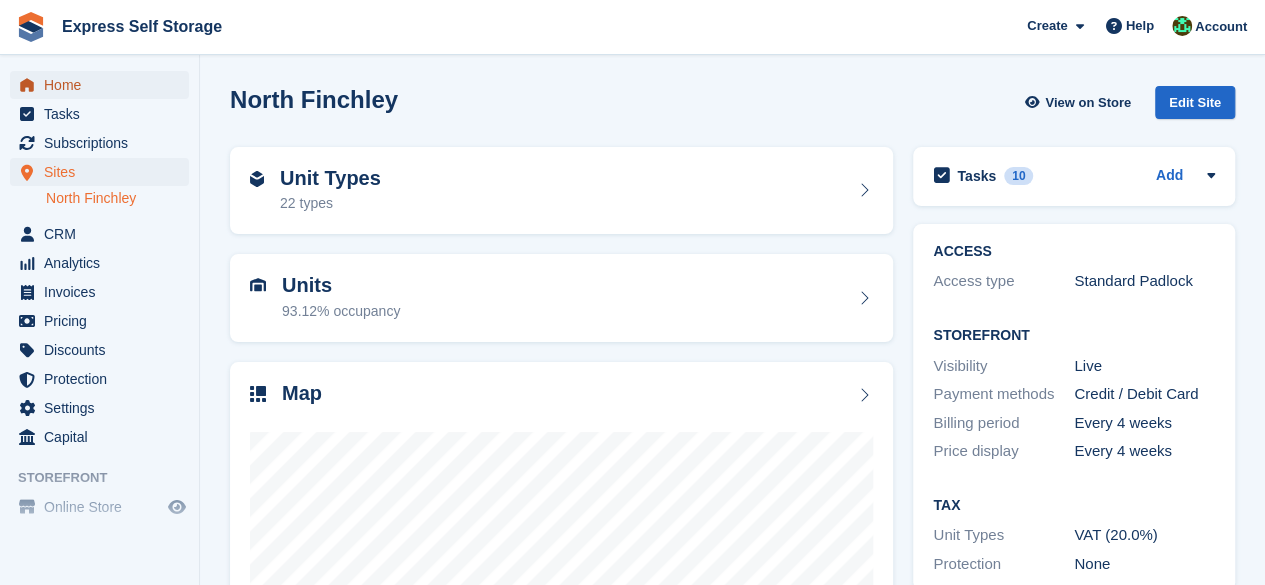 click on "Home" at bounding box center [104, 85] 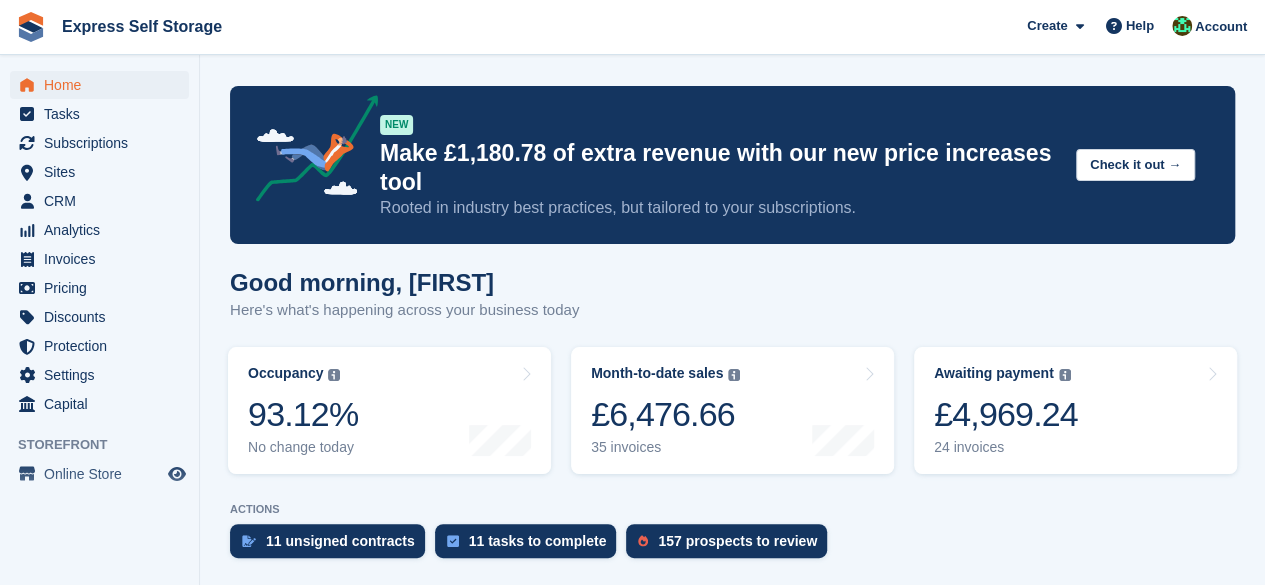 drag, startPoint x: 210, startPoint y: 533, endPoint x: 209, endPoint y: 520, distance: 13.038404 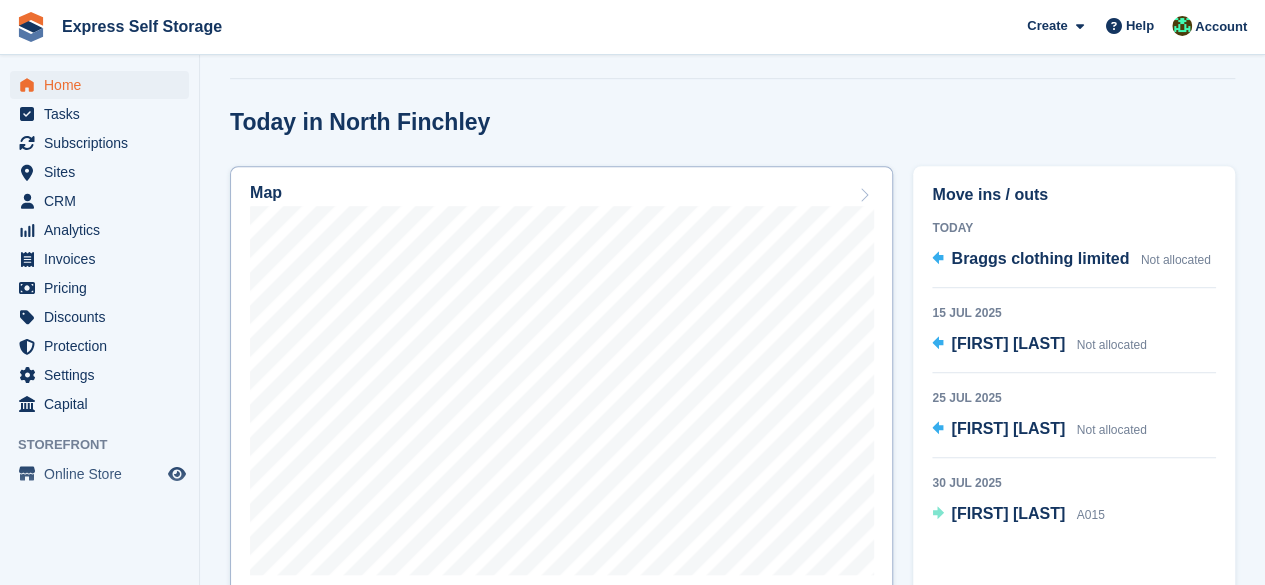 scroll, scrollTop: 400, scrollLeft: 0, axis: vertical 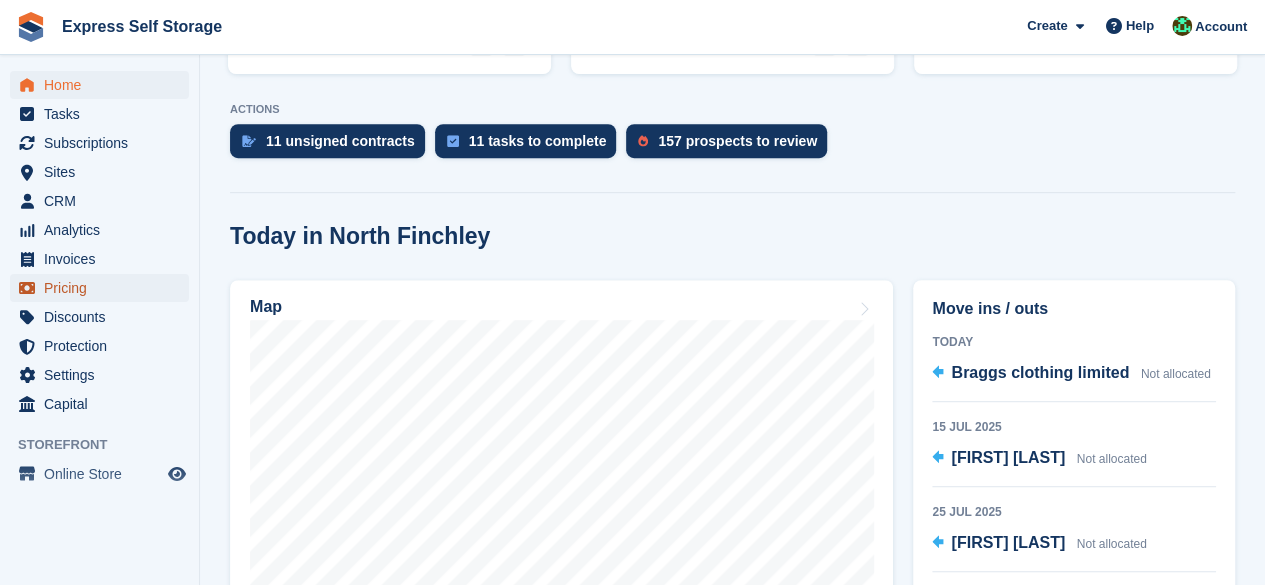 click on "Pricing" at bounding box center [104, 288] 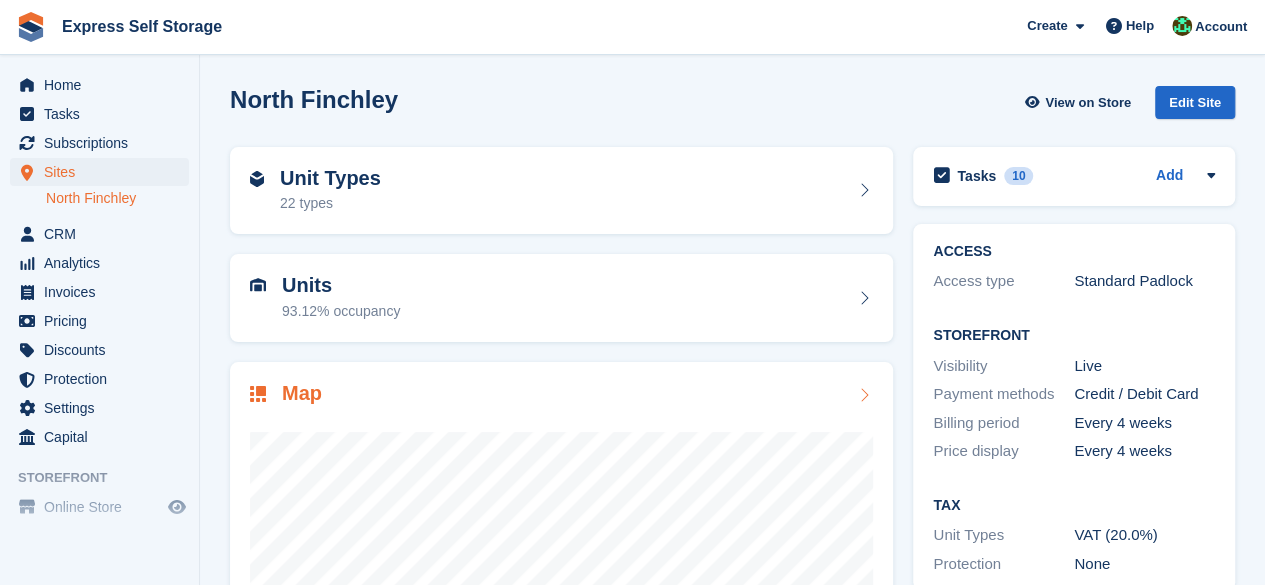 scroll, scrollTop: 0, scrollLeft: 0, axis: both 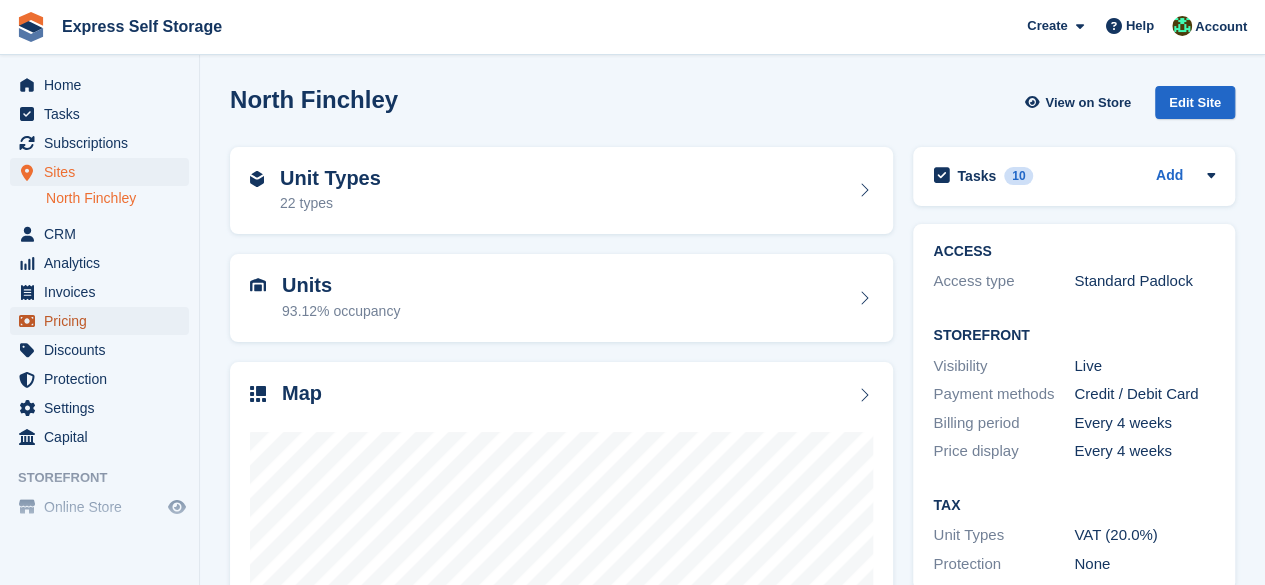 click on "Pricing" at bounding box center (104, 321) 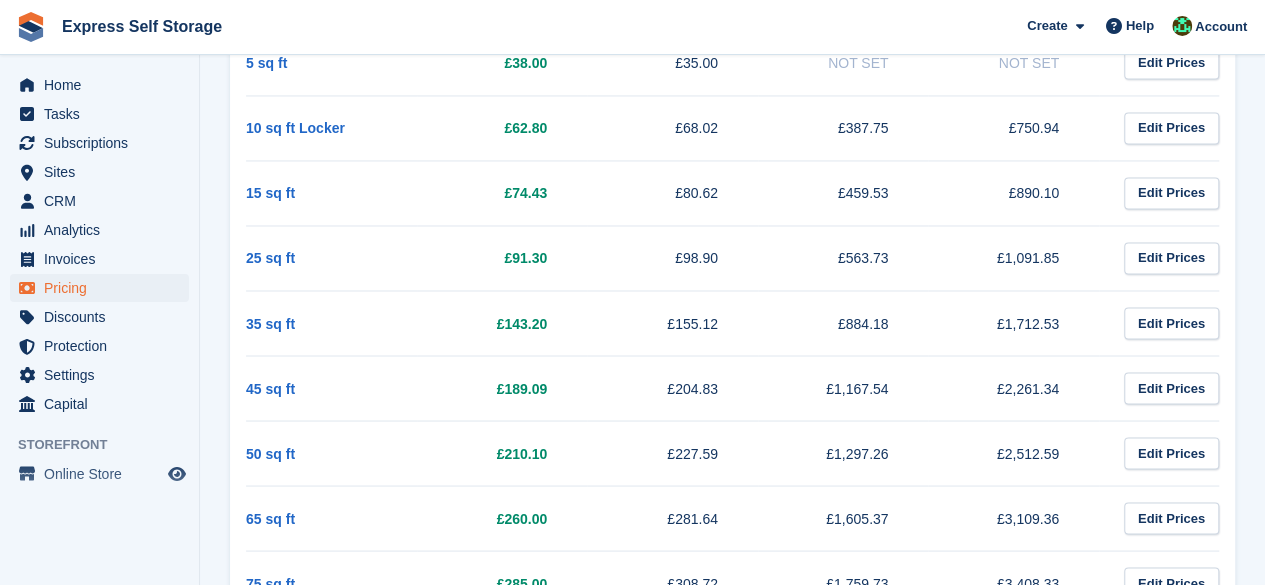 scroll, scrollTop: 1800, scrollLeft: 0, axis: vertical 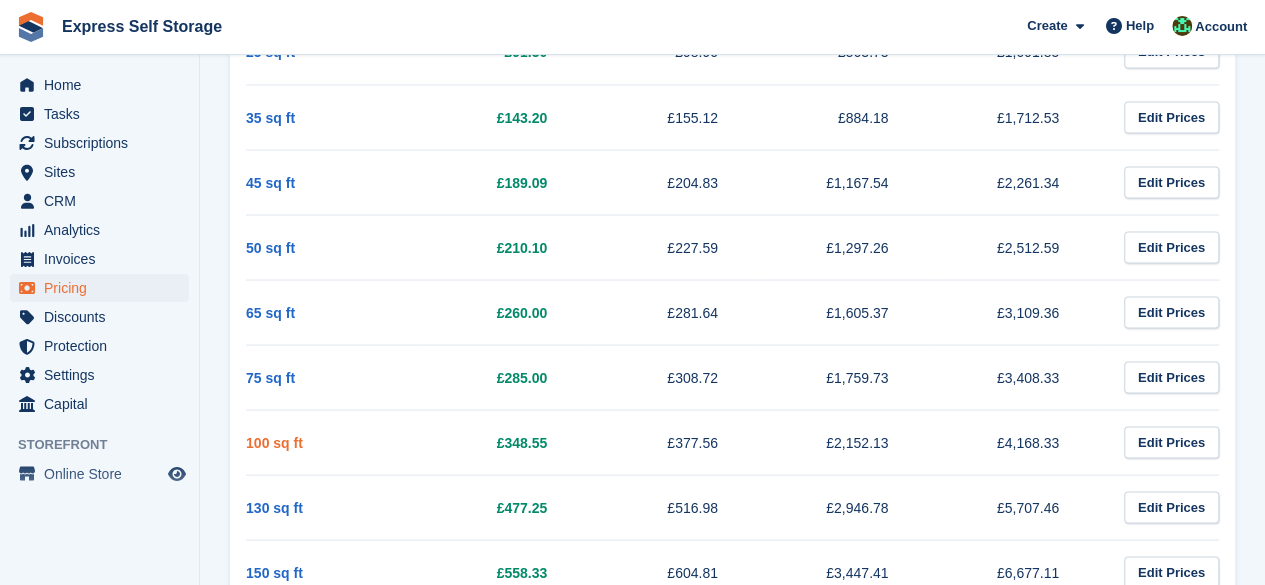 click on "100 sq ft" at bounding box center [274, 442] 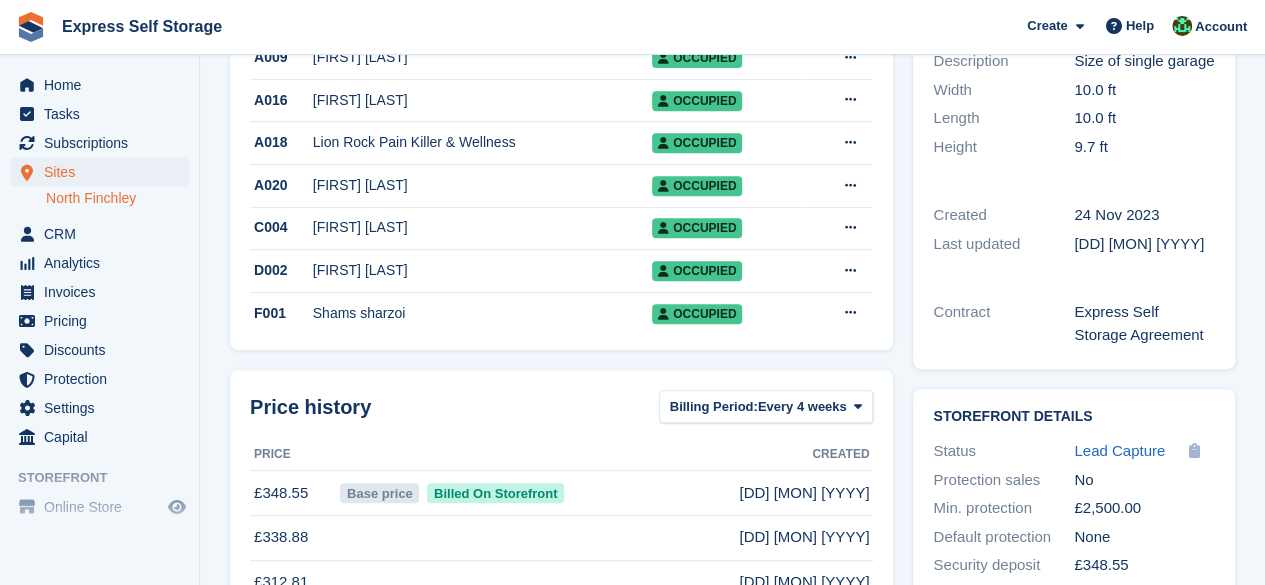 scroll, scrollTop: 475, scrollLeft: 0, axis: vertical 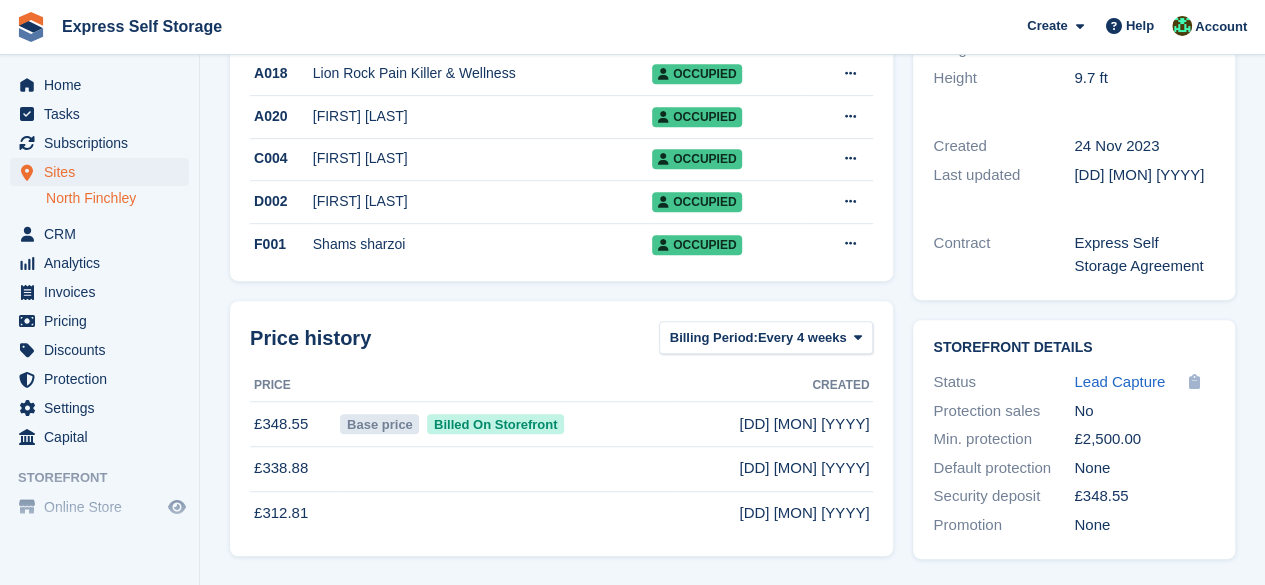 drag, startPoint x: 257, startPoint y: 515, endPoint x: 282, endPoint y: 509, distance: 25.70992 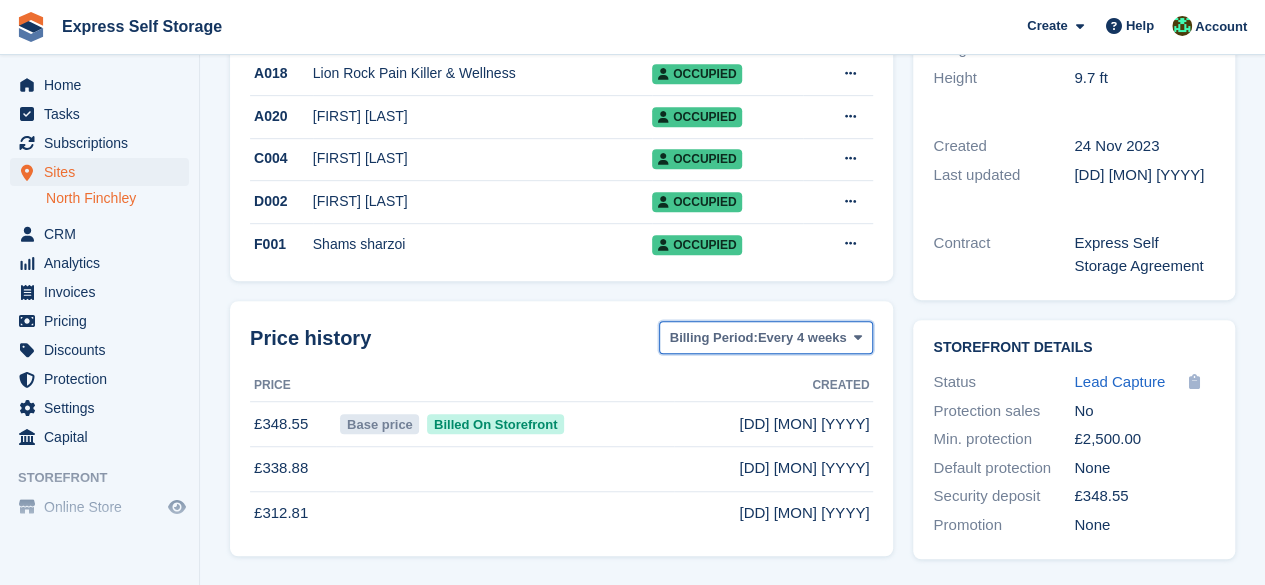 click on "Billing Period:
Every 4 weeks" at bounding box center (766, 337) 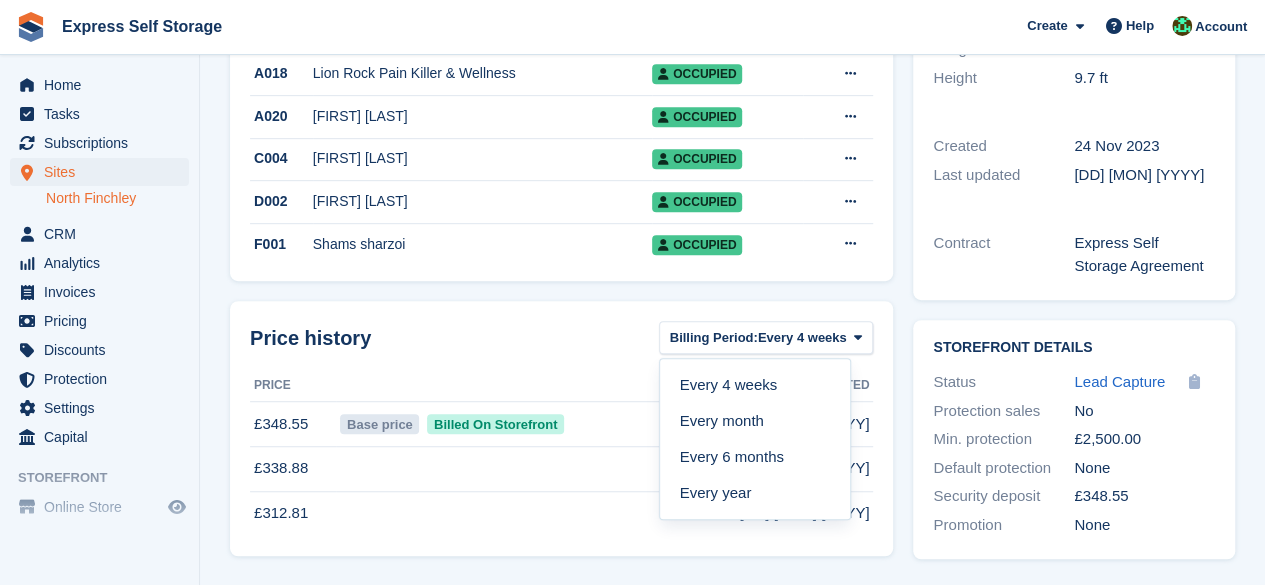 click on "Every year" at bounding box center [755, 493] 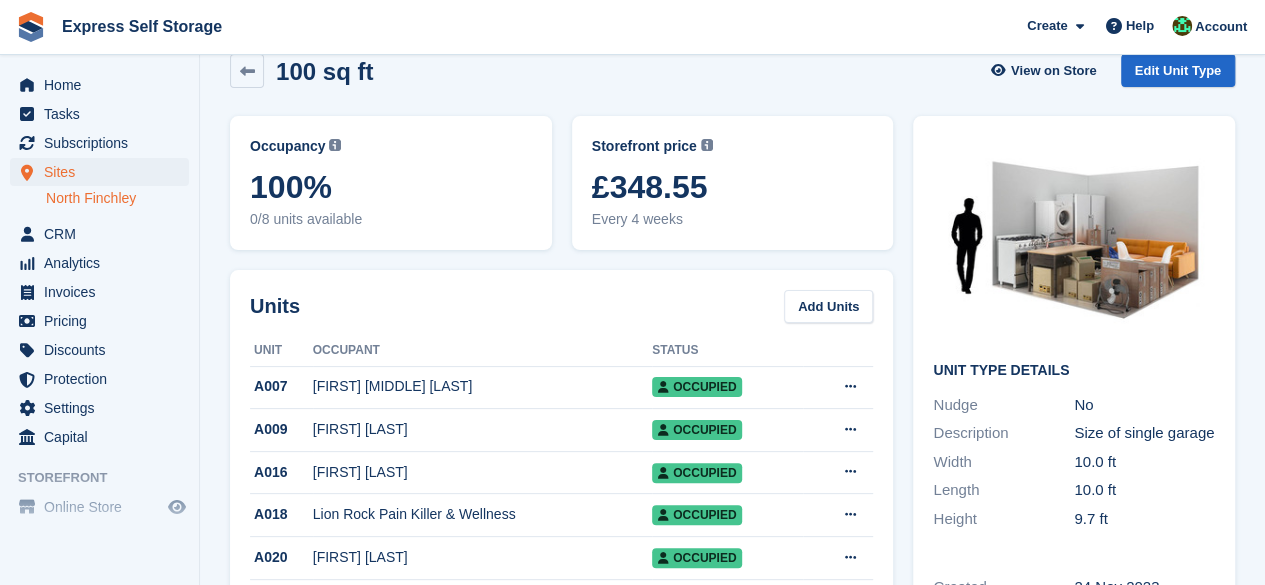 scroll, scrollTop: 0, scrollLeft: 0, axis: both 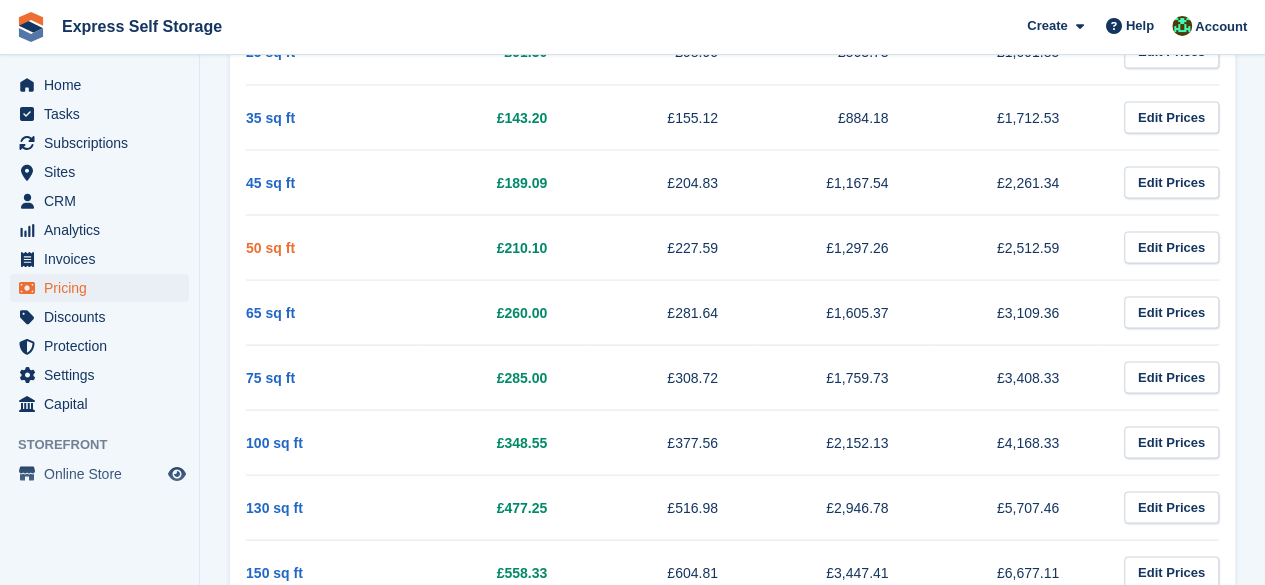 click on "50 sq ft" at bounding box center [270, 247] 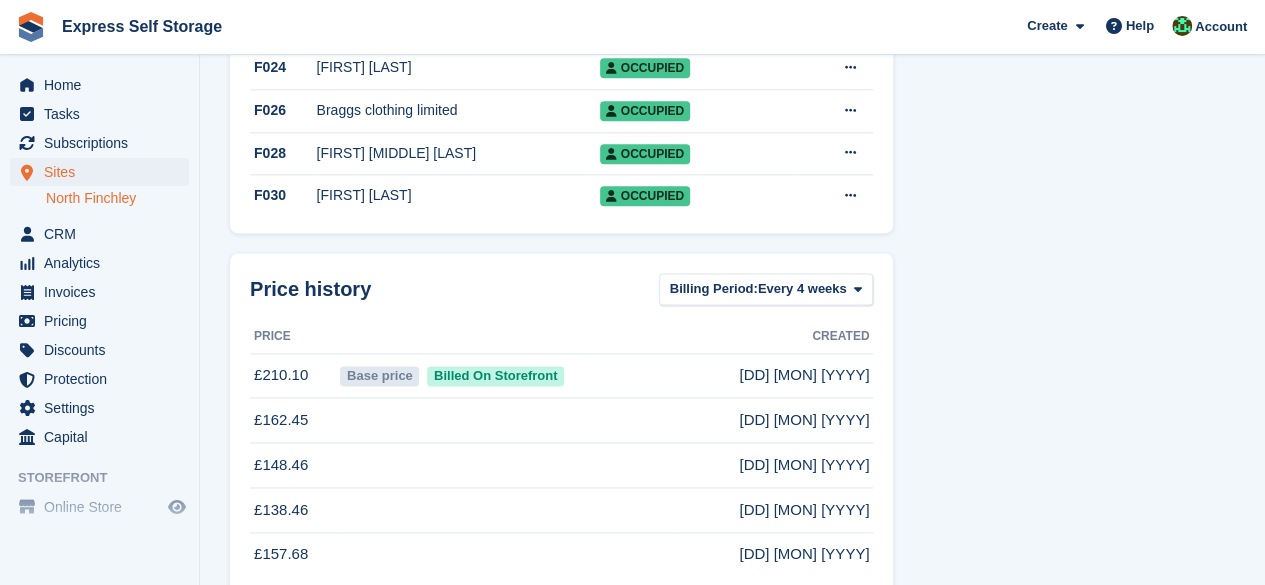 scroll, scrollTop: 1256, scrollLeft: 0, axis: vertical 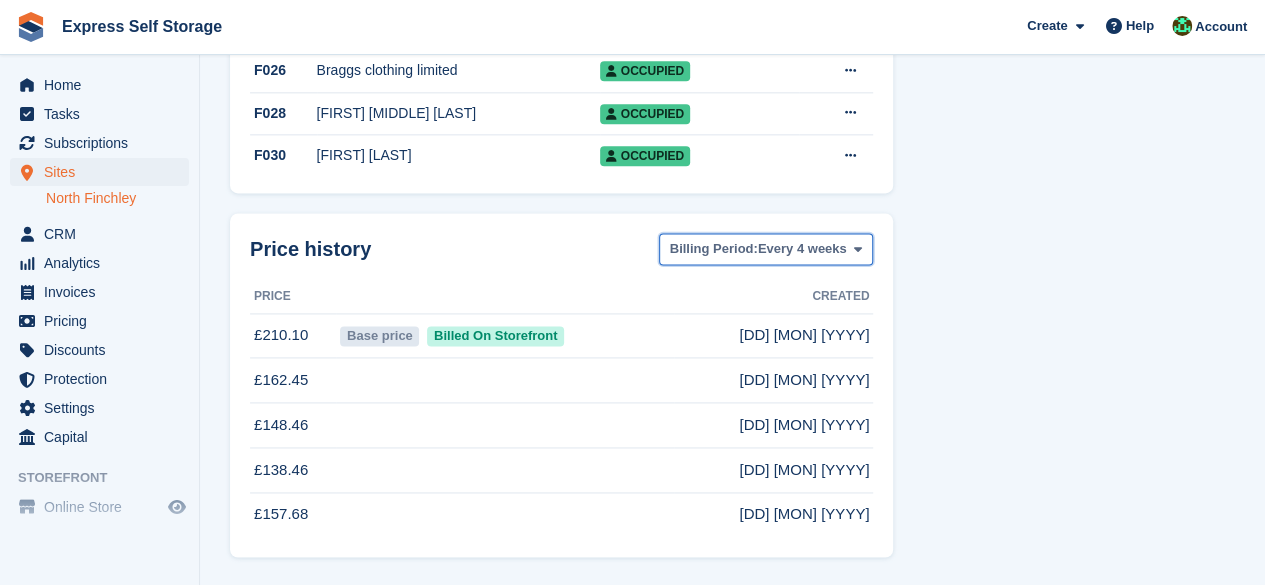 click on "Every 4 weeks" at bounding box center [802, 249] 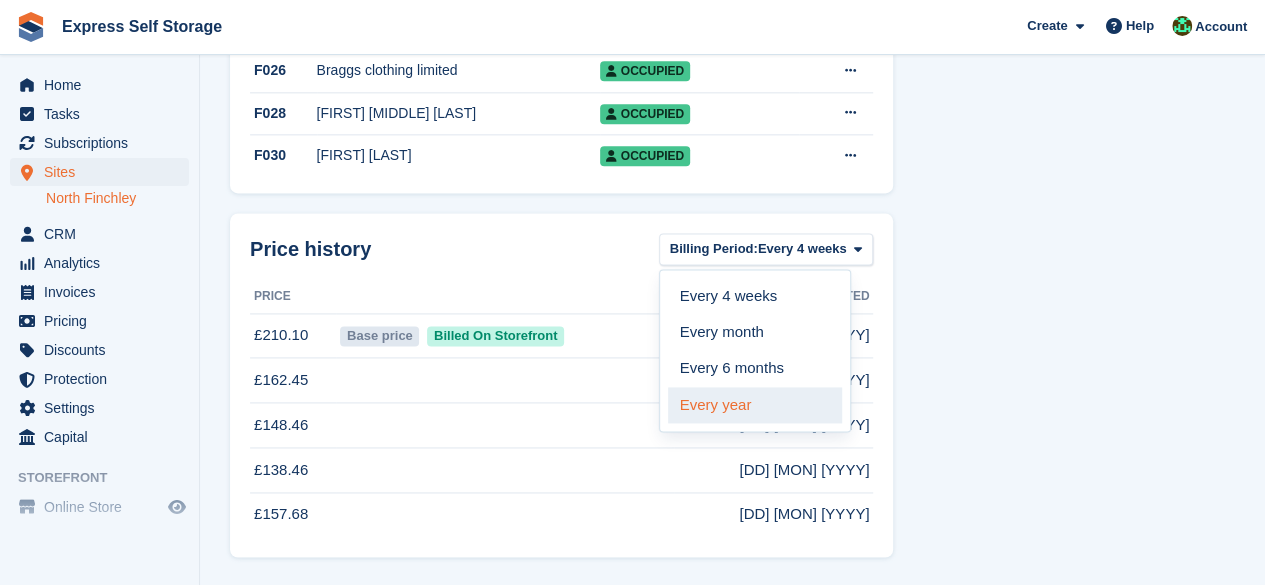 click on "Every year" at bounding box center [755, 405] 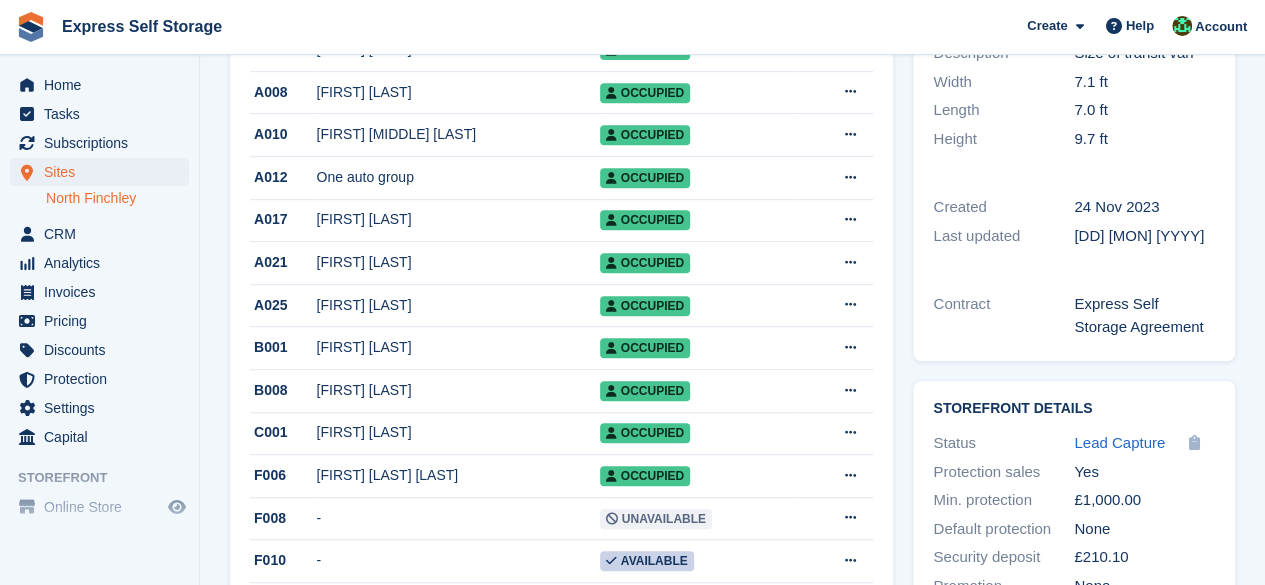 scroll, scrollTop: 1212, scrollLeft: 0, axis: vertical 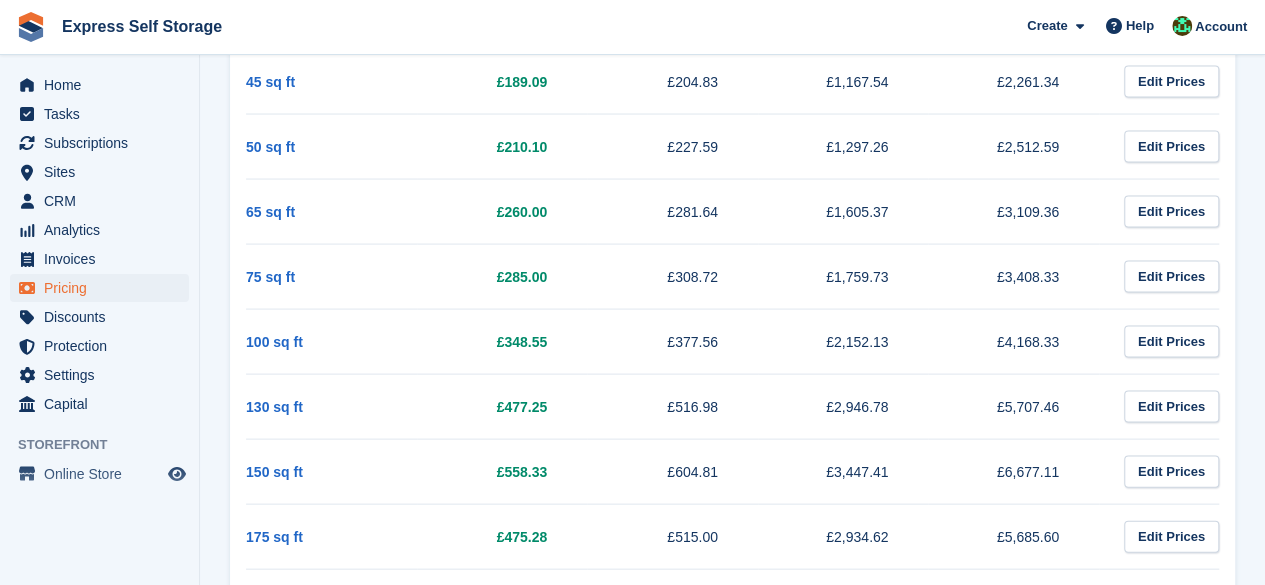 drag, startPoint x: 1084, startPoint y: 333, endPoint x: 1007, endPoint y: 341, distance: 77.41447 